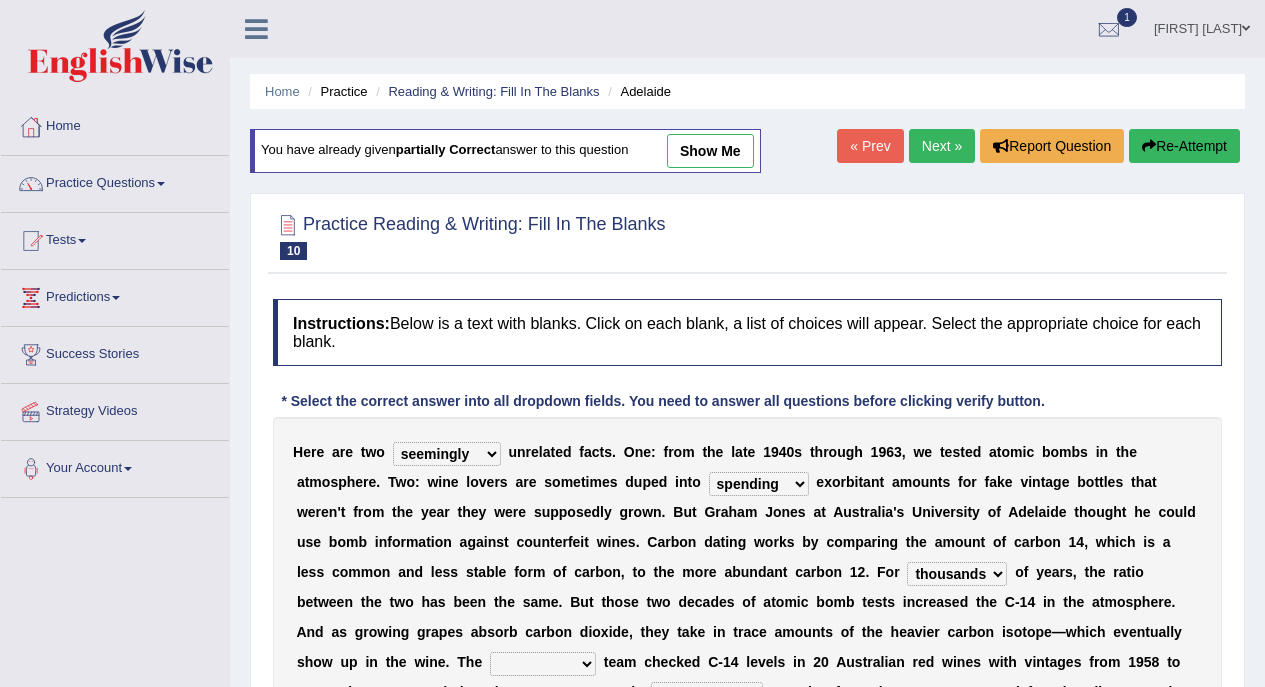 select on "seemingly" 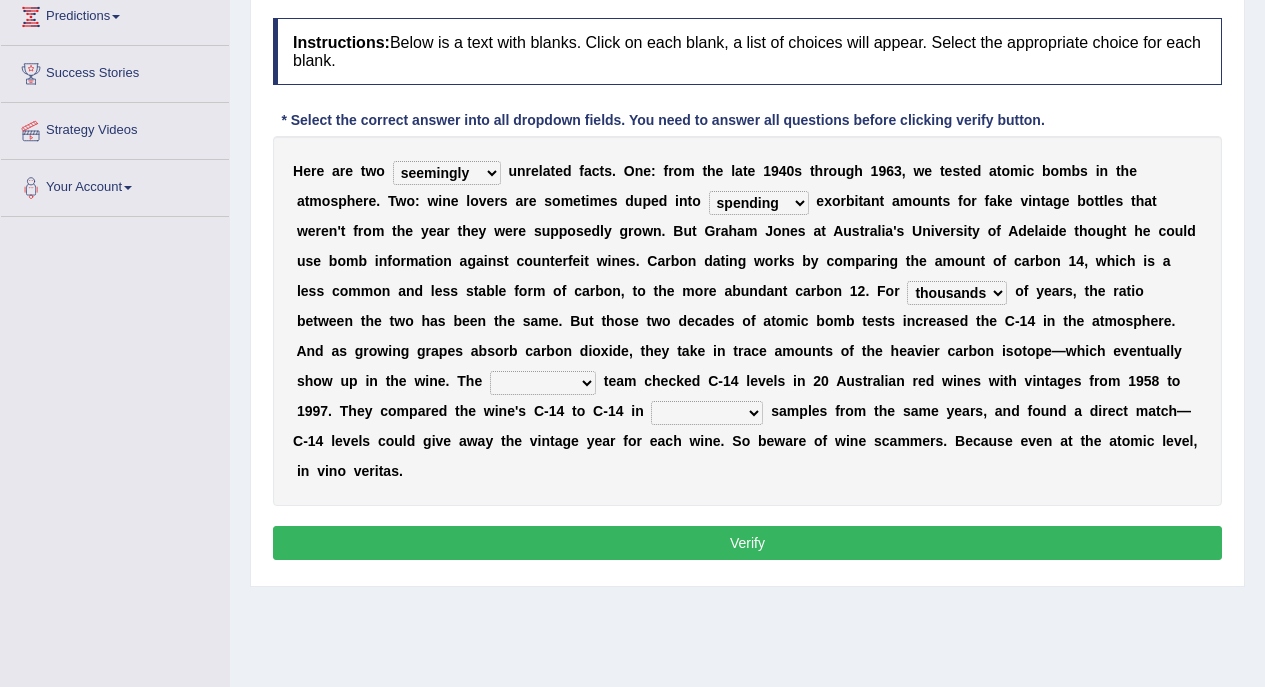 scroll, scrollTop: 0, scrollLeft: 0, axis: both 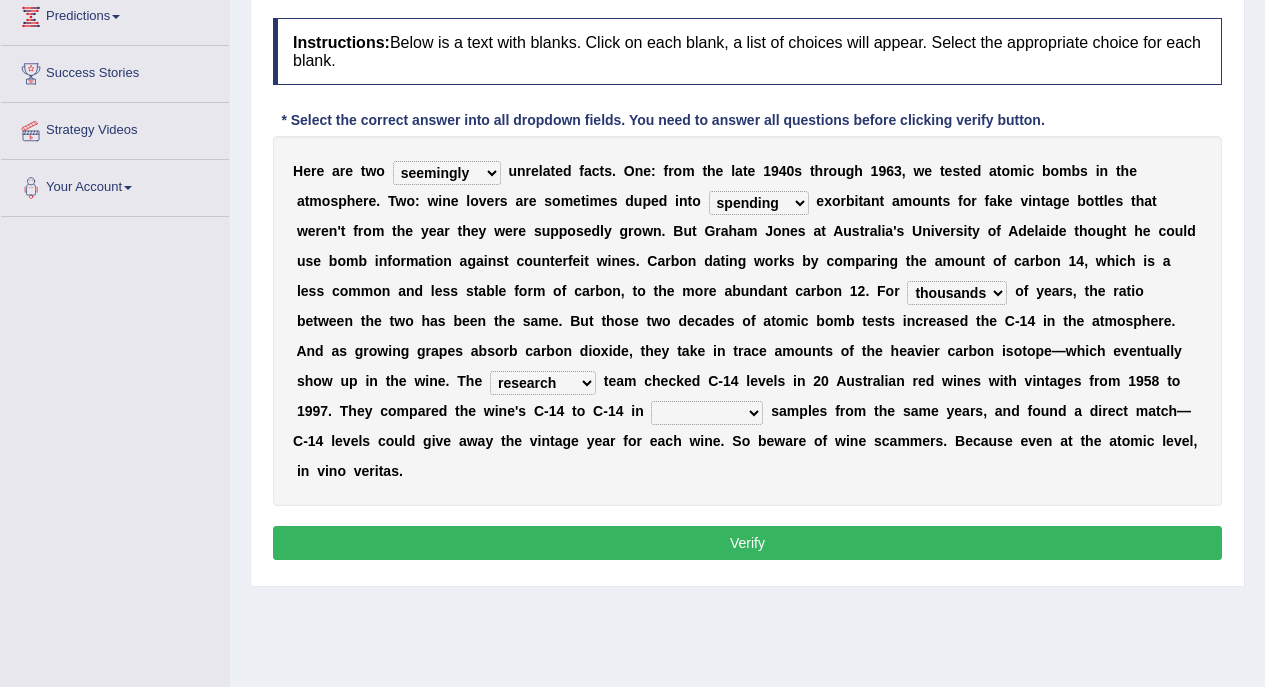 click on "research individual preparation strange" at bounding box center [543, 383] 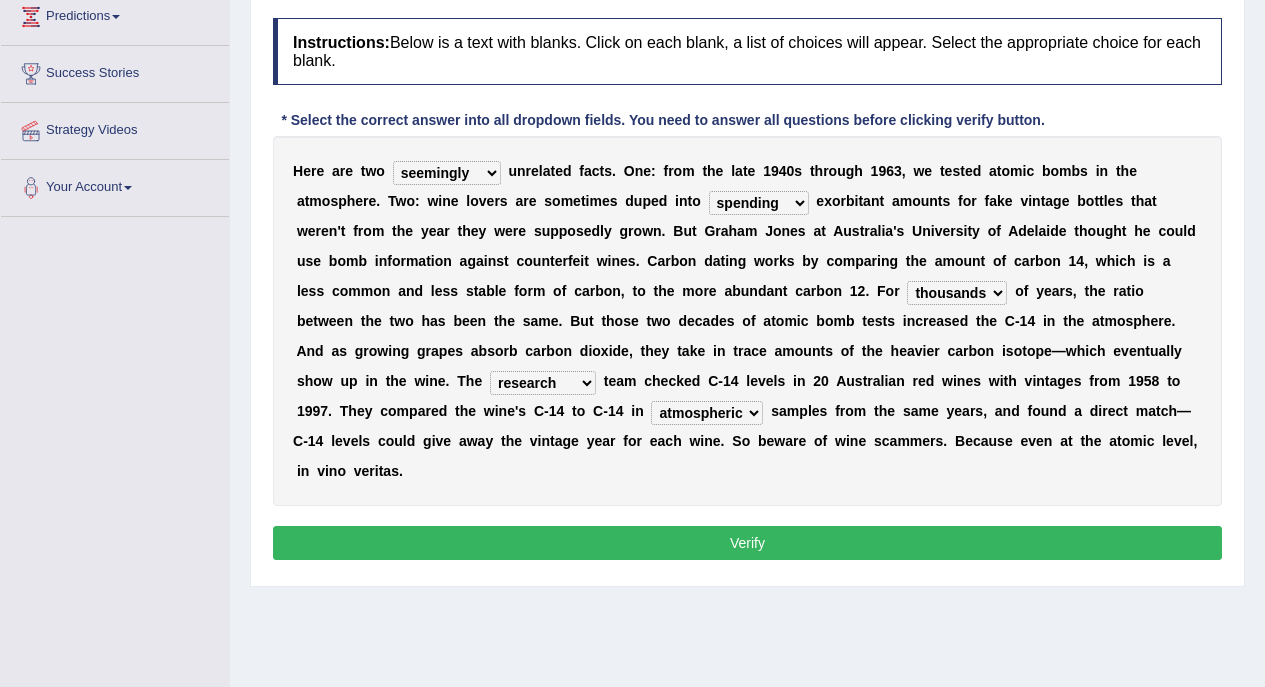 click on "physical atmospheric fluid solid" at bounding box center (707, 413) 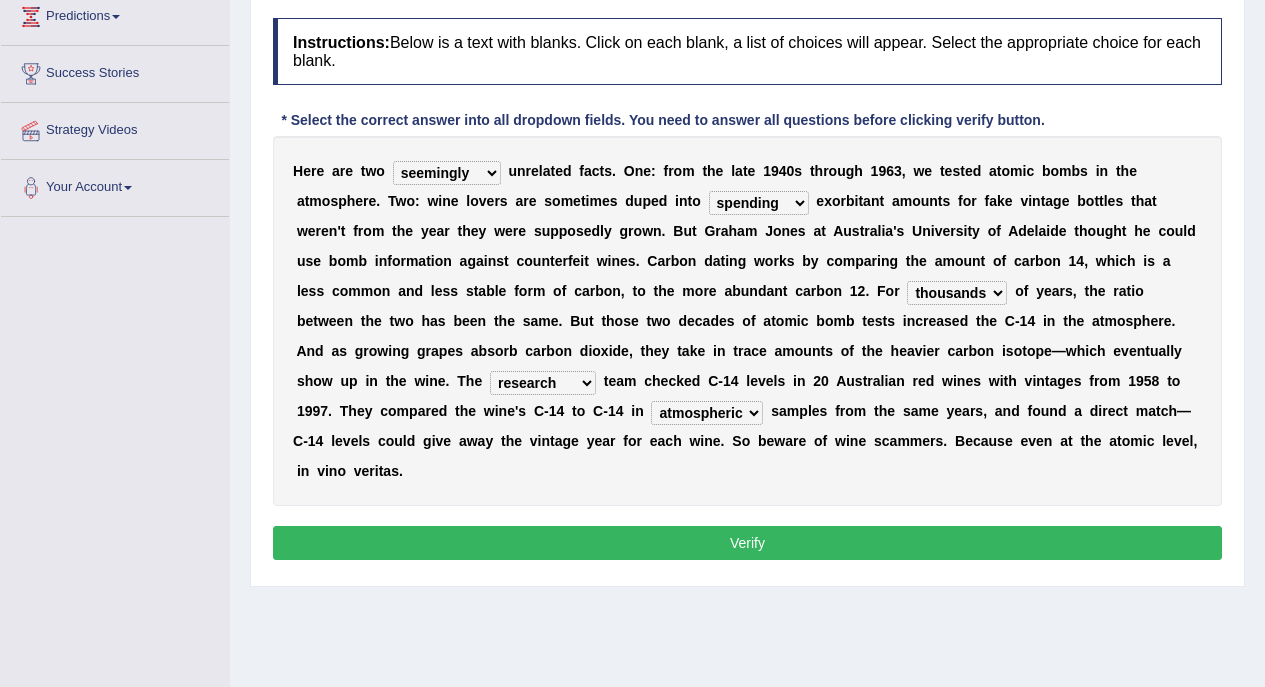 click on "Verify" at bounding box center [747, 543] 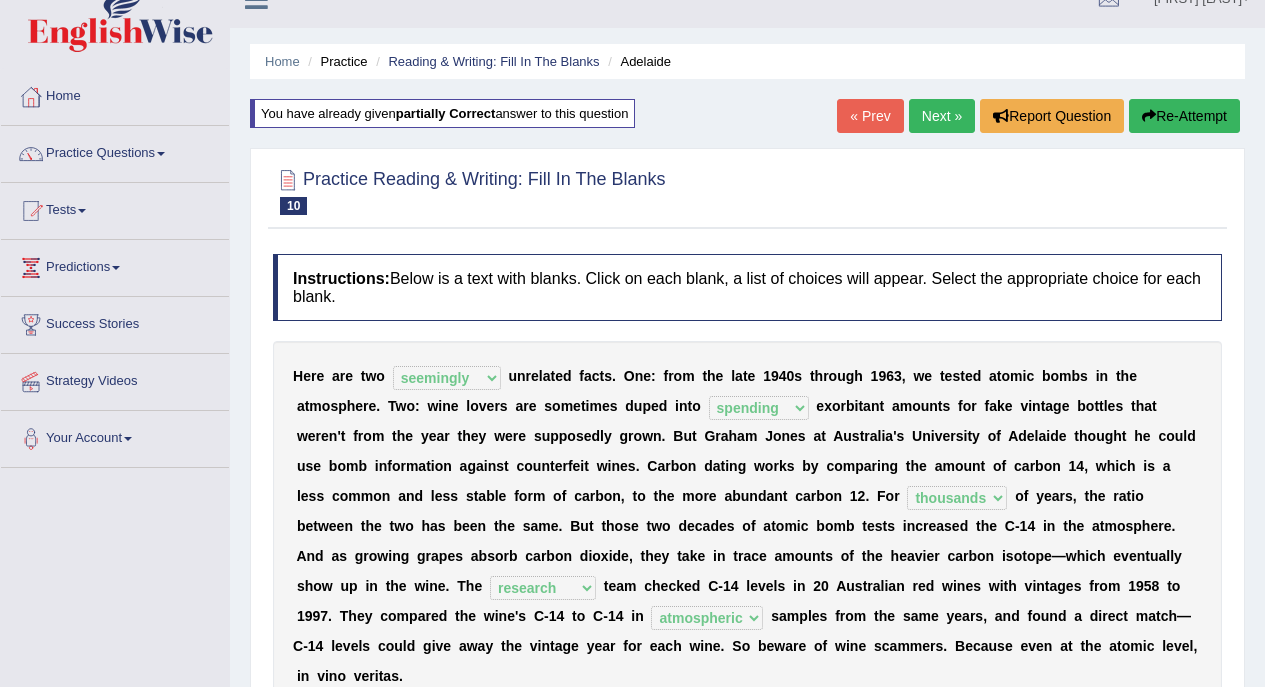 scroll, scrollTop: 0, scrollLeft: 0, axis: both 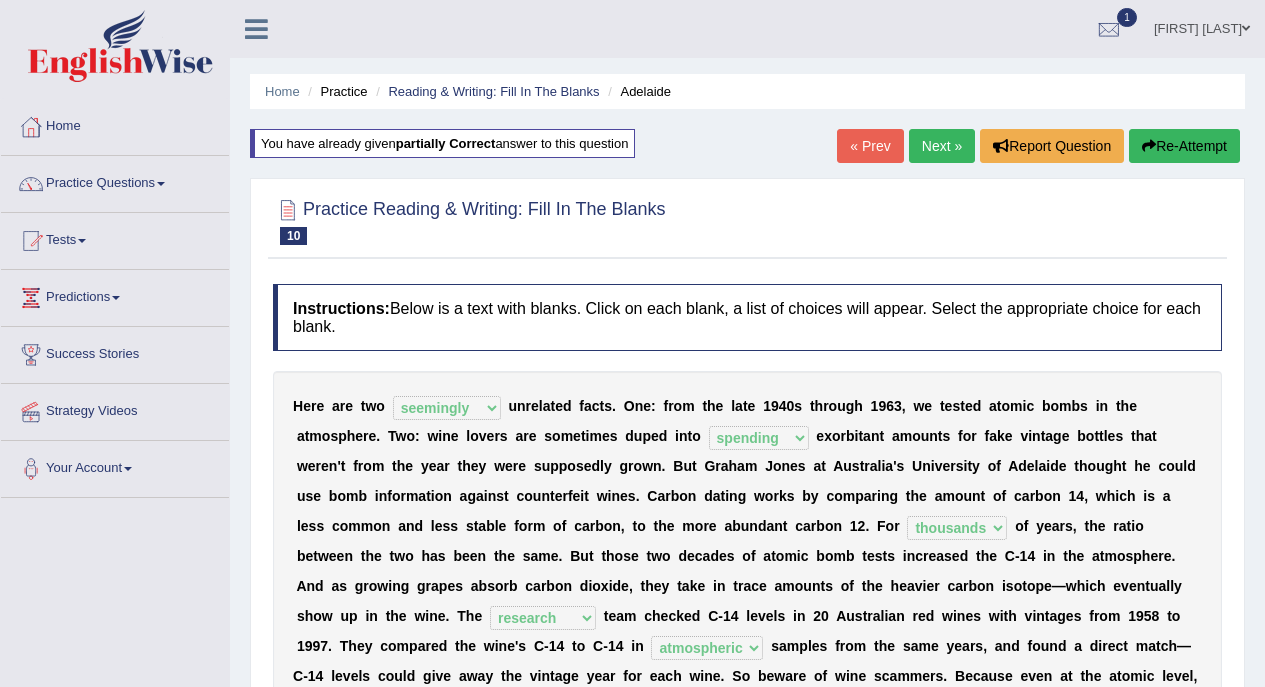 click on "Practice Questions" at bounding box center [115, 181] 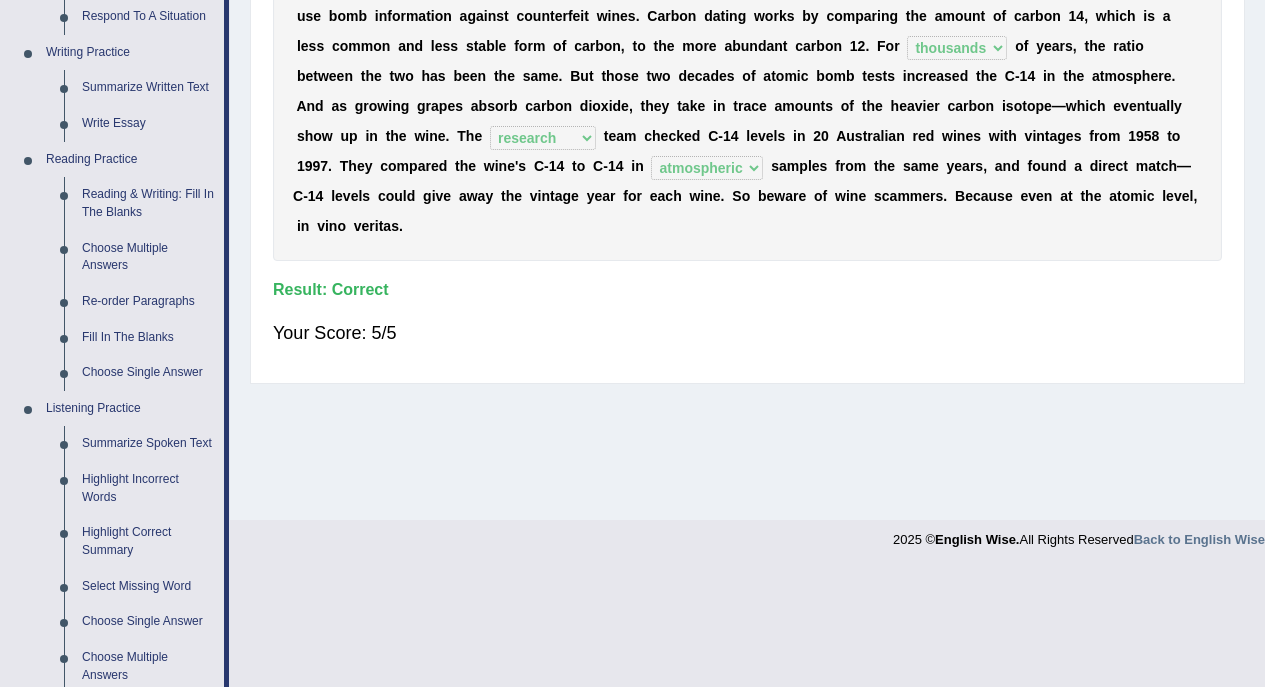 scroll, scrollTop: 481, scrollLeft: 0, axis: vertical 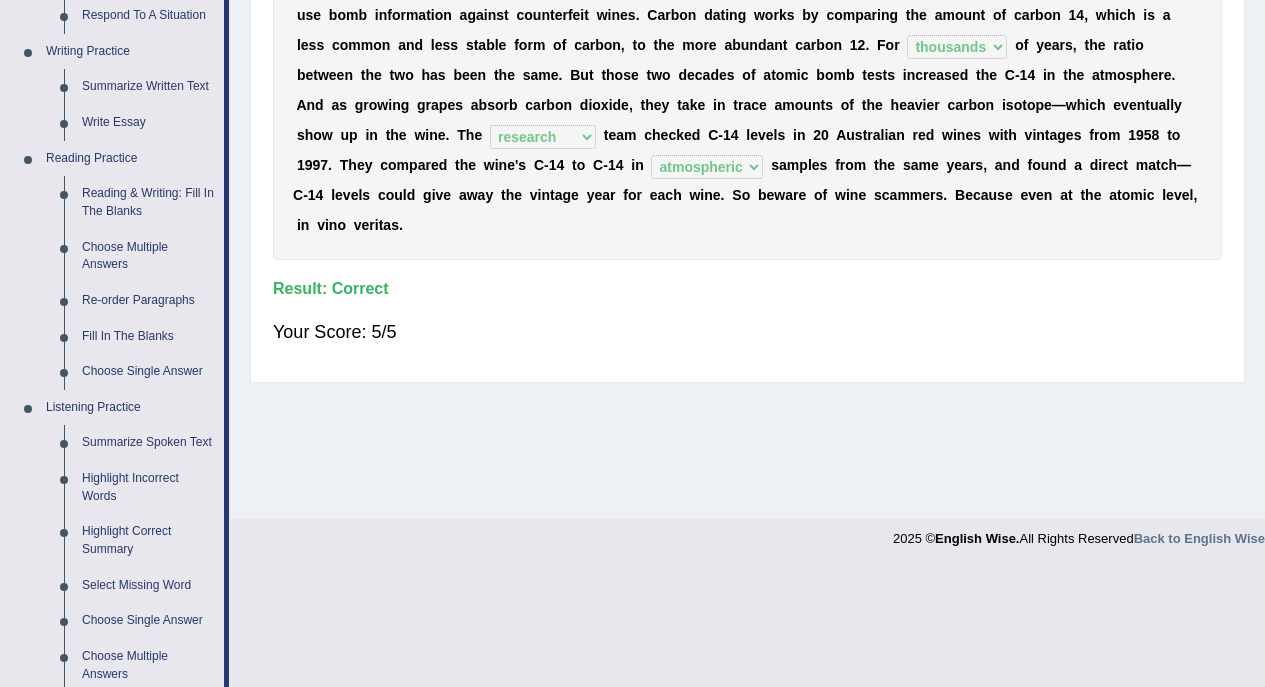 click on "Choose Multiple Answers" at bounding box center [148, 256] 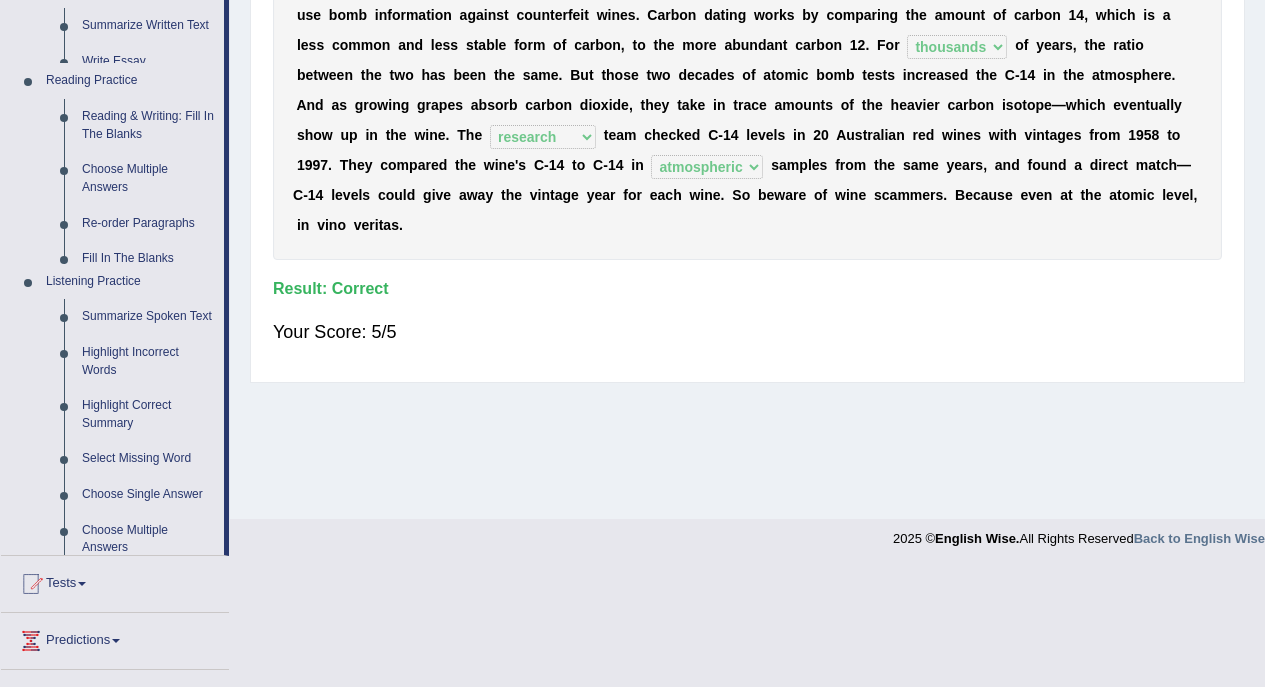 scroll, scrollTop: 363, scrollLeft: 0, axis: vertical 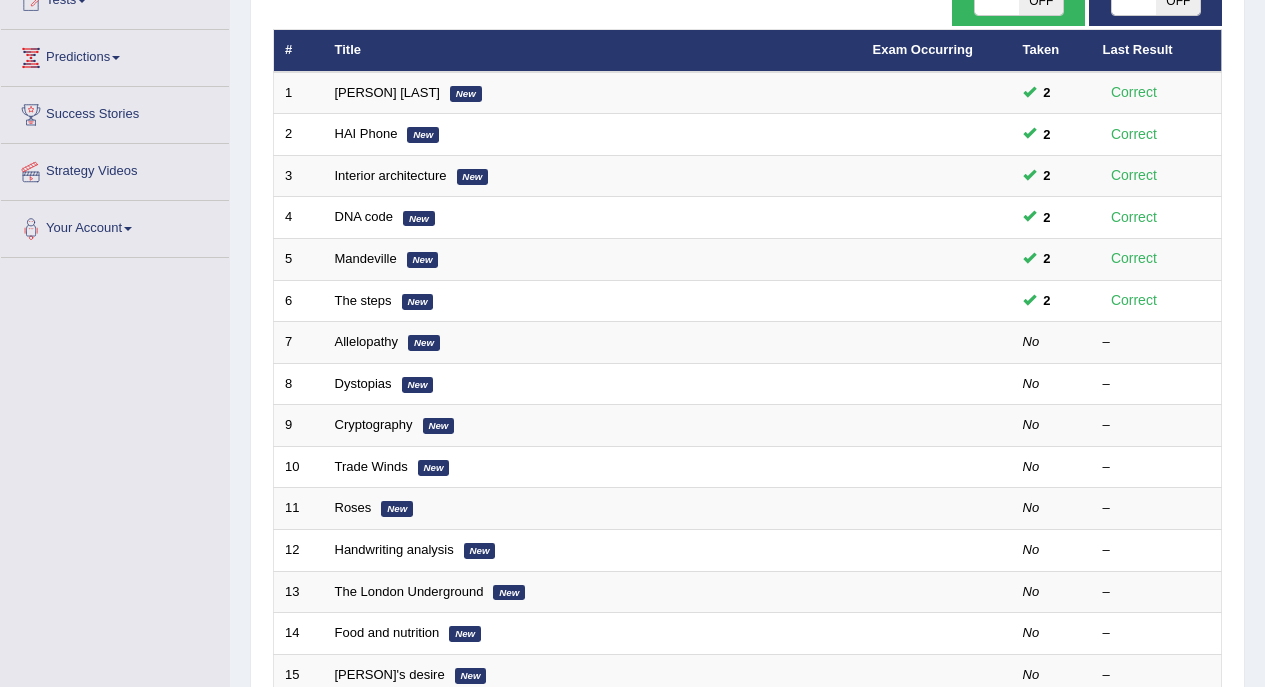 click on "Allelopathy New" at bounding box center (593, 343) 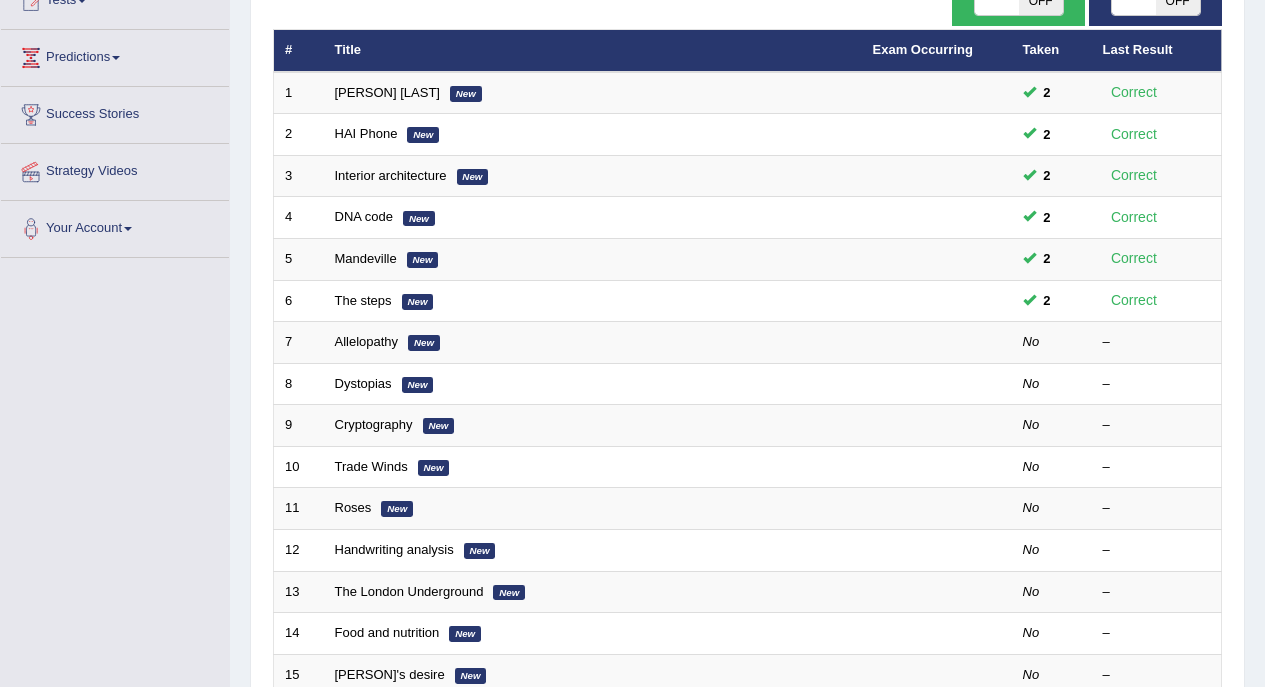 click on "New" at bounding box center (424, 343) 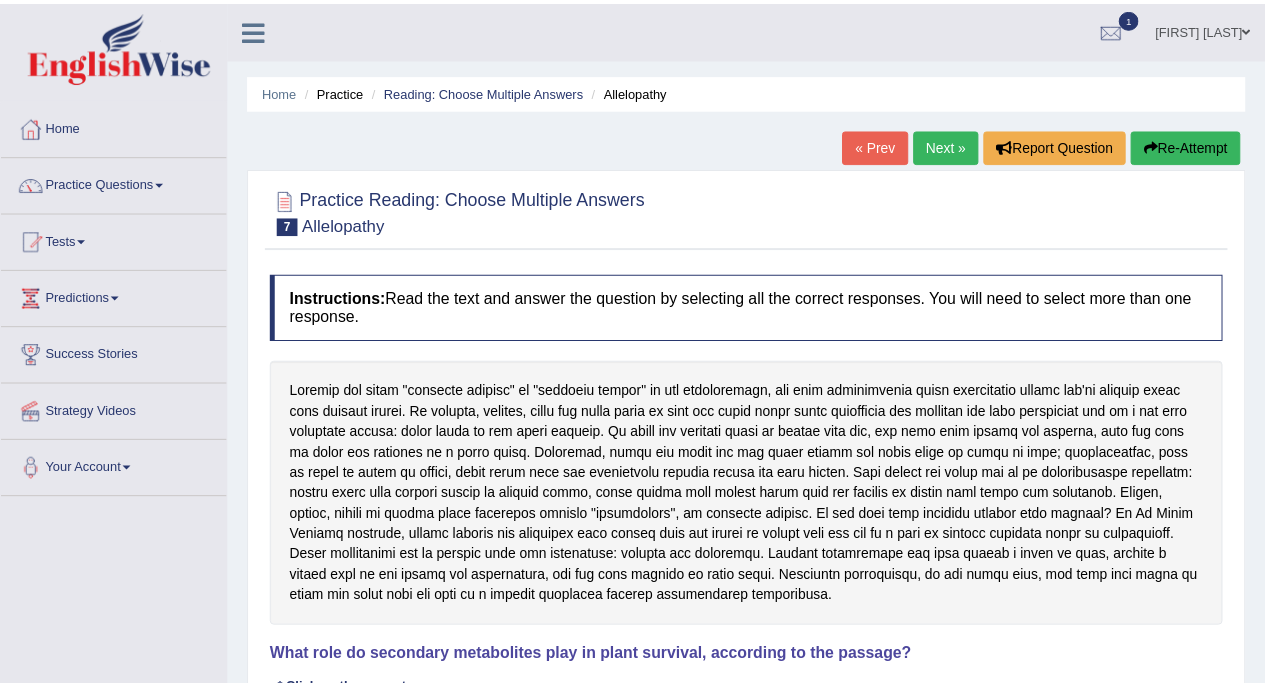 scroll, scrollTop: 0, scrollLeft: 0, axis: both 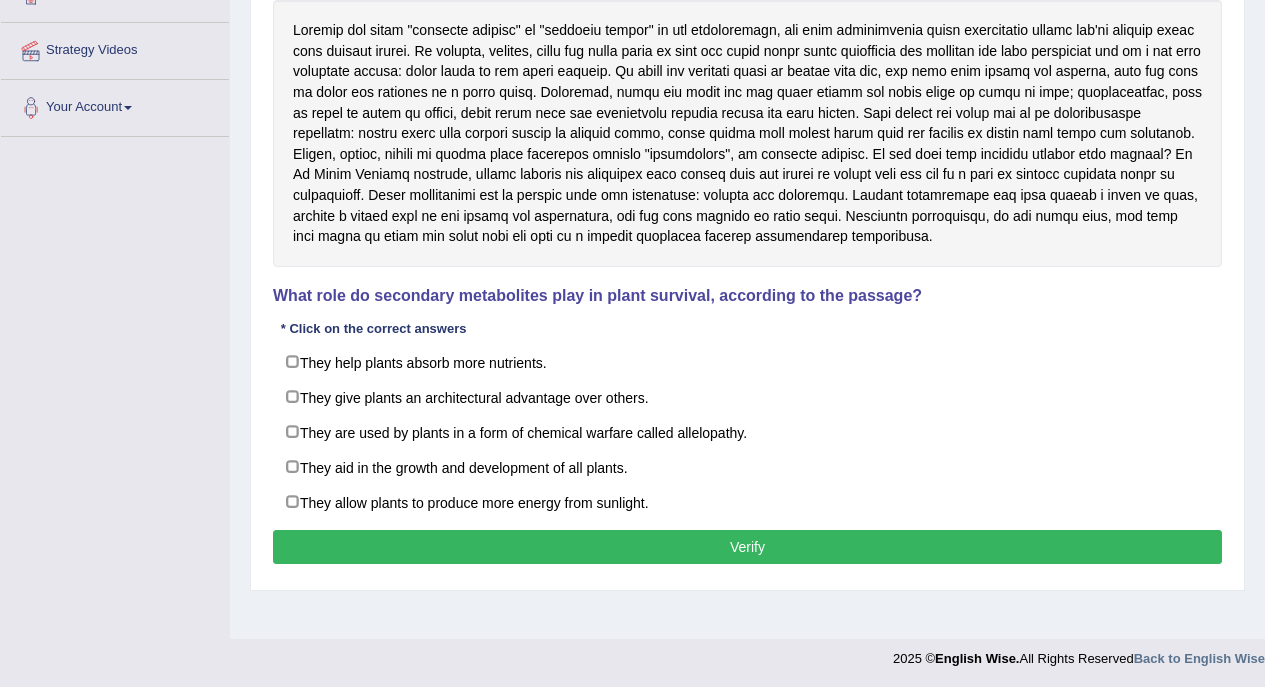 click on "They help plants absorb more nutrients." at bounding box center [747, 362] 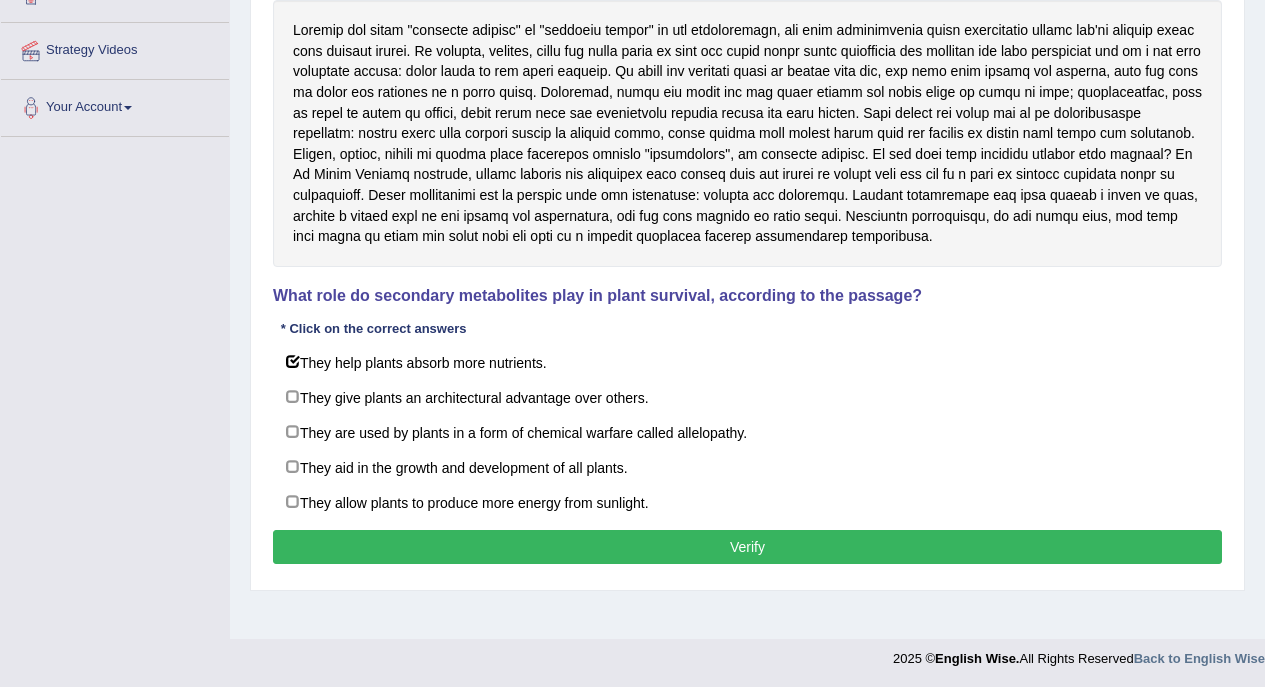 click on "They are used by plants in a form of chemical warfare called allelopathy." at bounding box center [747, 432] 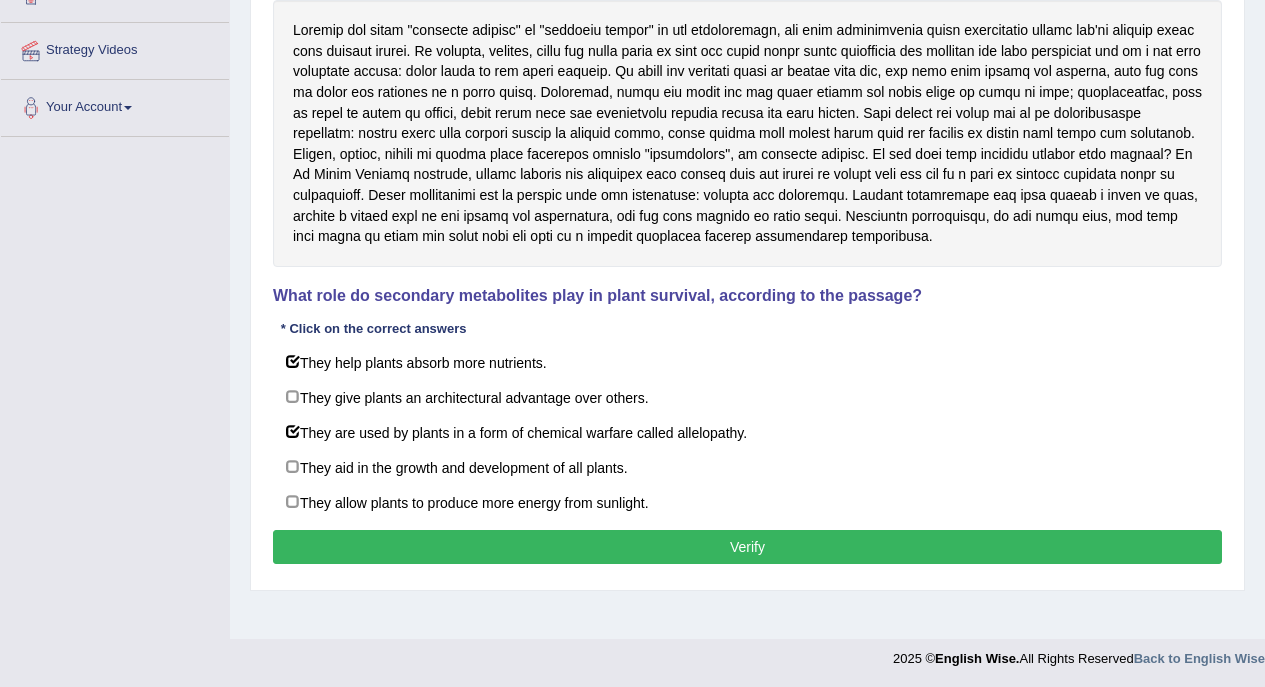 click on "They allow plants to produce more energy from sunlight." at bounding box center [747, 502] 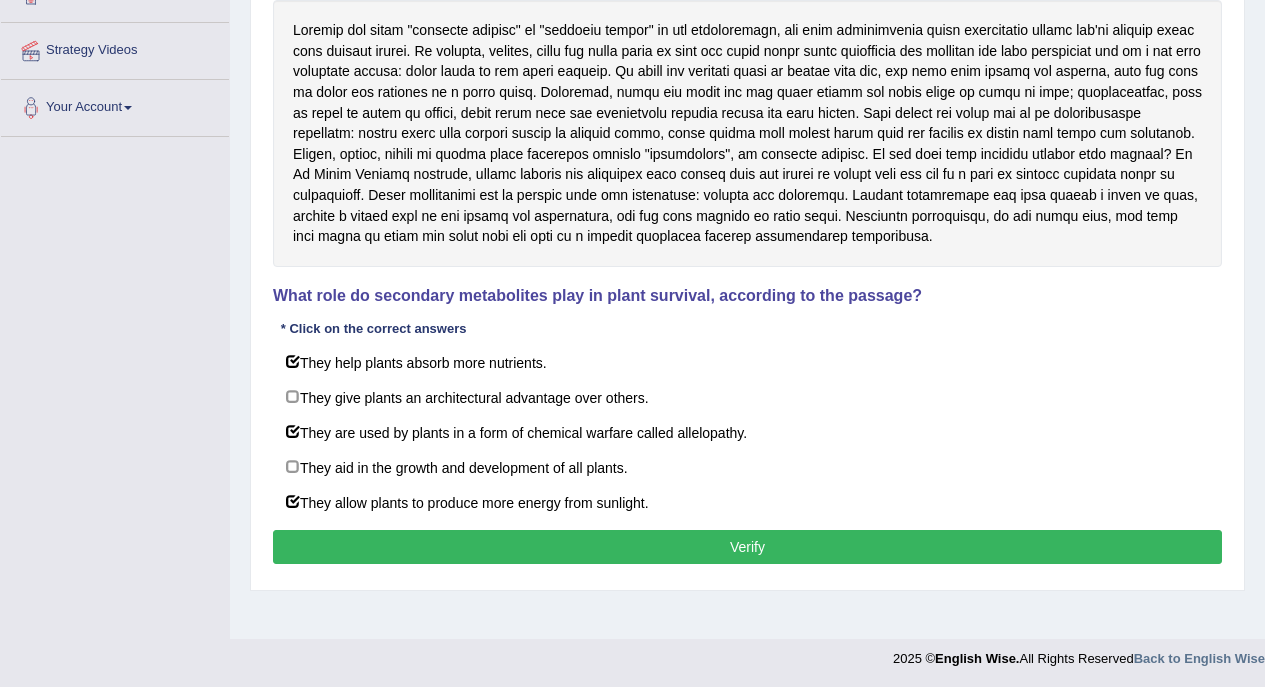click on "They give plants an architectural advantage over others." at bounding box center [747, 397] 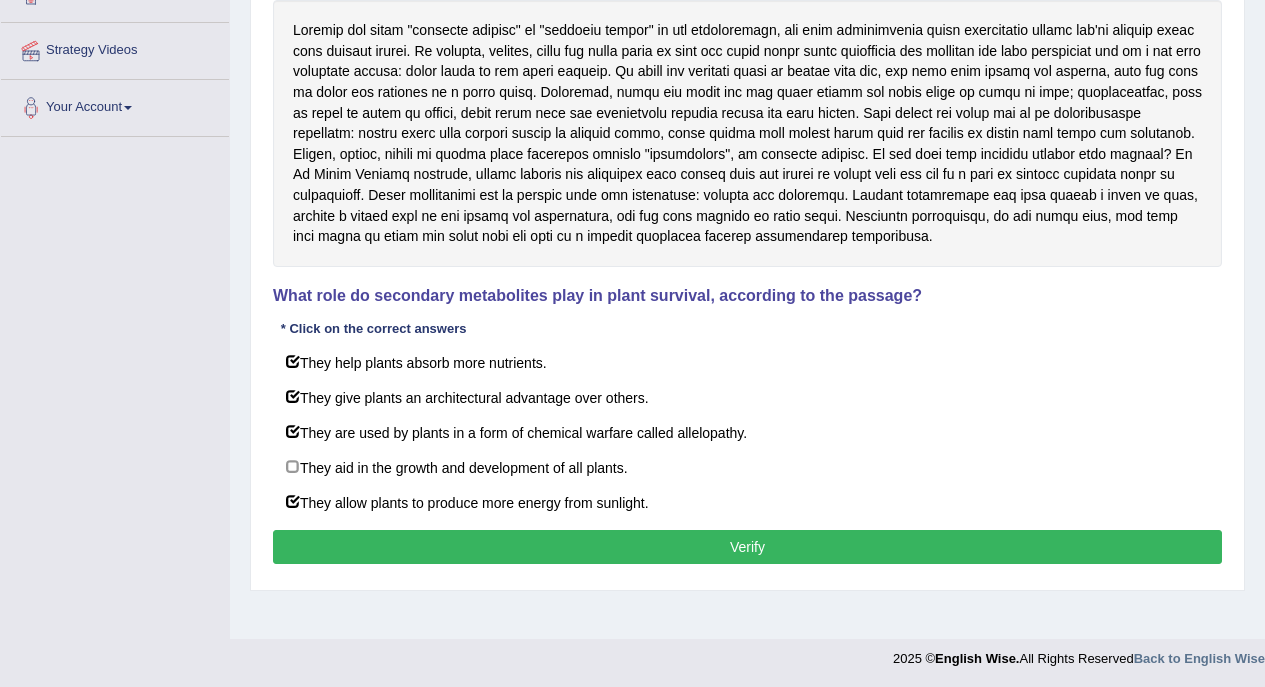 click on "Verify" at bounding box center [747, 547] 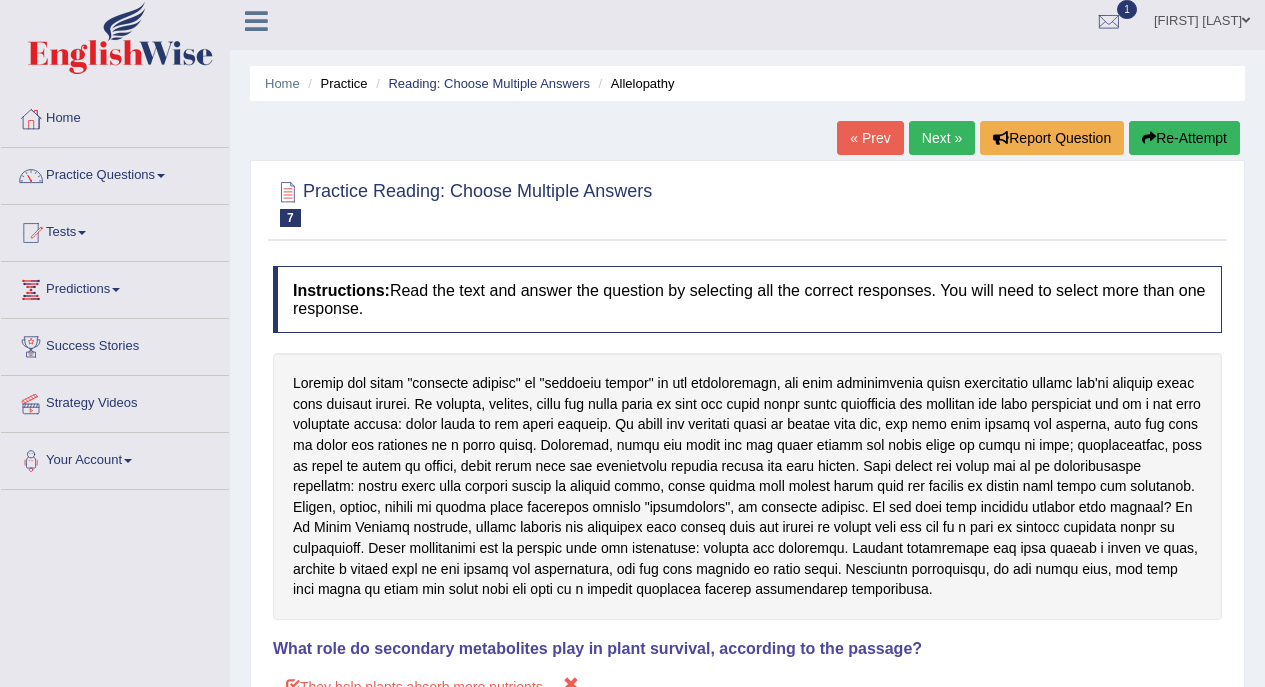 scroll, scrollTop: 0, scrollLeft: 0, axis: both 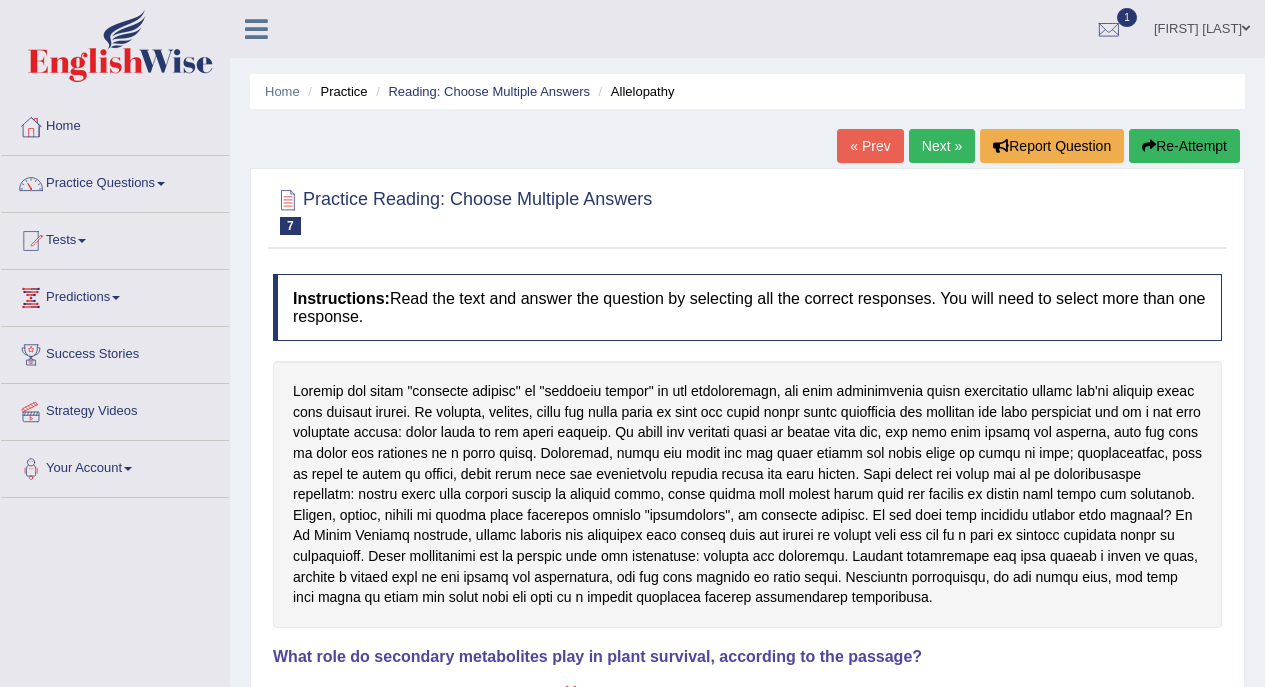 click on "Re-Attempt" at bounding box center [1184, 146] 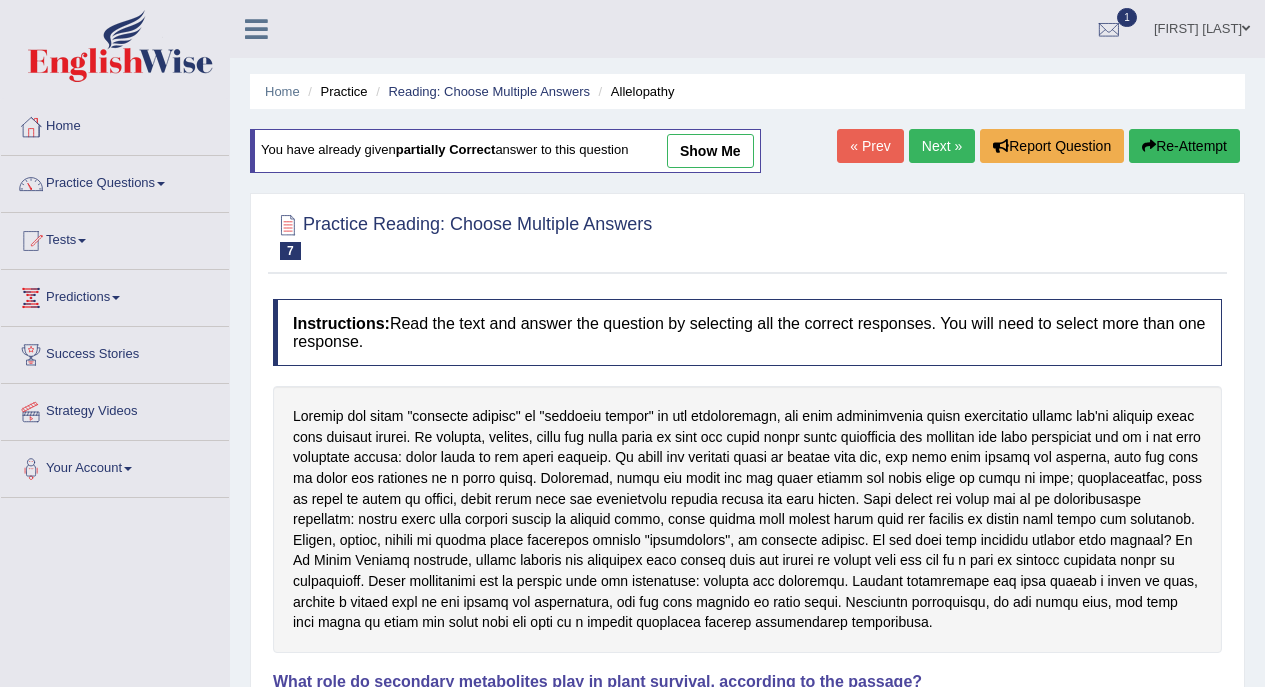 scroll, scrollTop: 97, scrollLeft: 0, axis: vertical 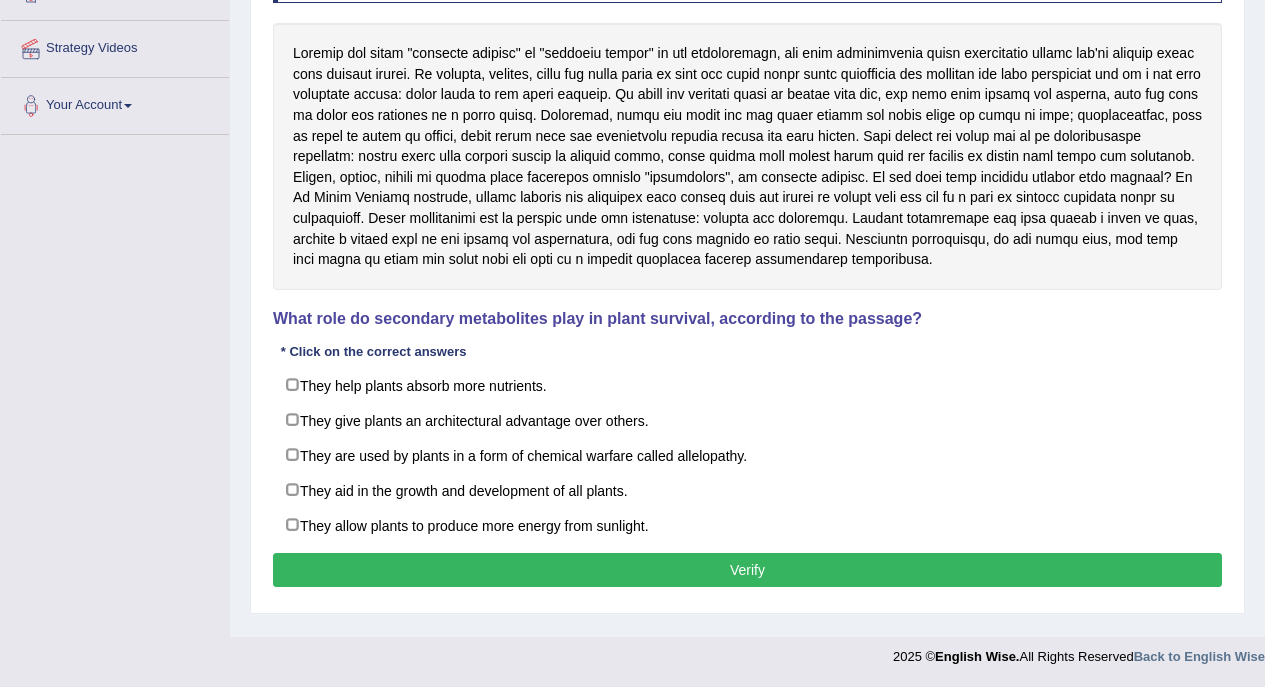 click on "They help plants absorb more nutrients." at bounding box center [747, 385] 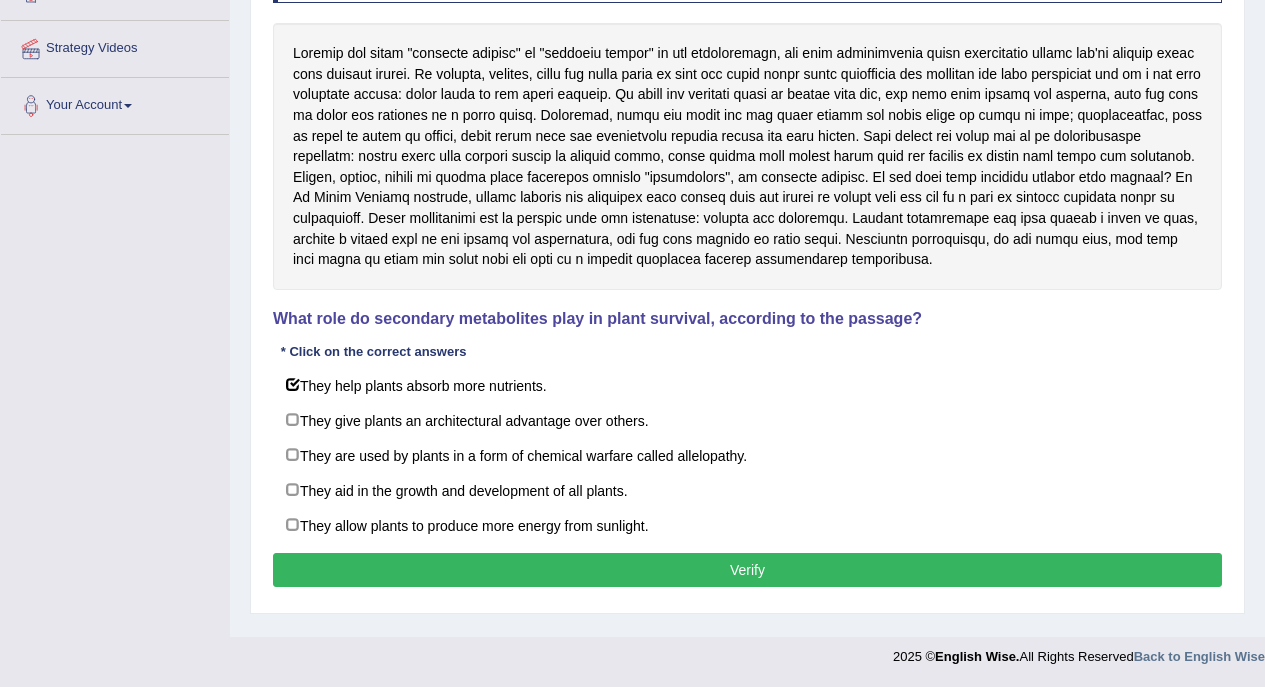 click on "They are used by plants in a form of chemical warfare called allelopathy." at bounding box center [747, 455] 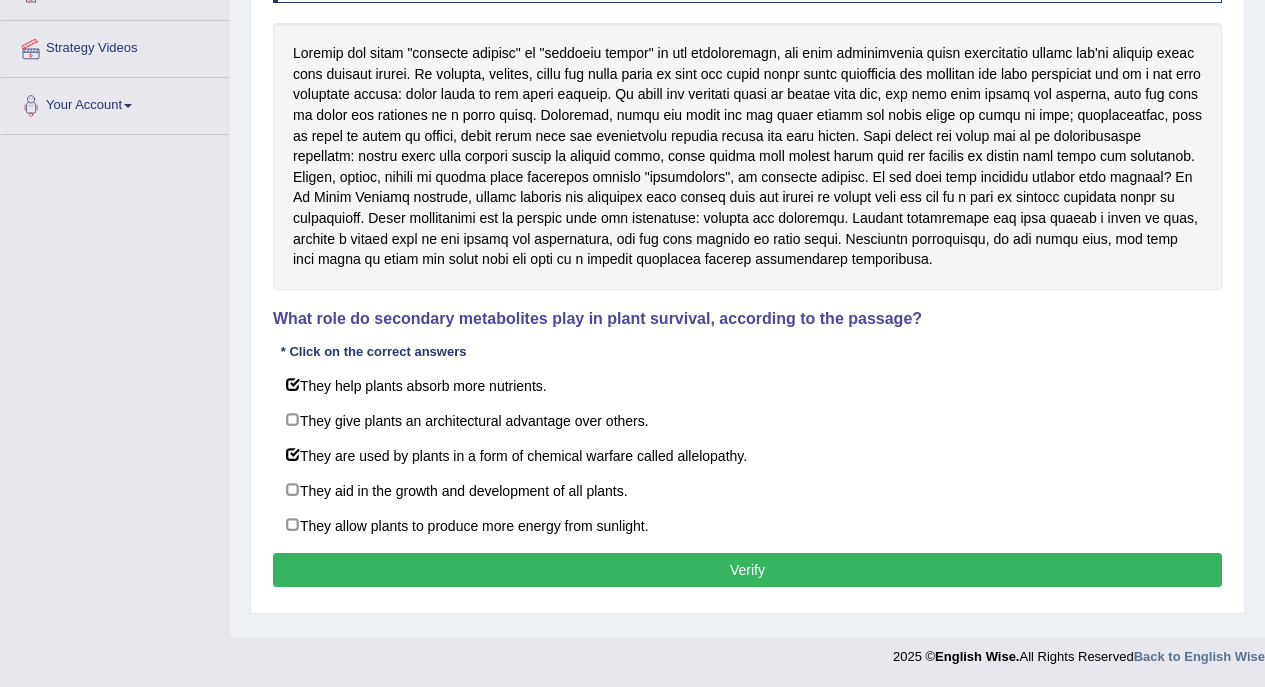 click on "They aid in the growth and development of all plants." at bounding box center (747, 490) 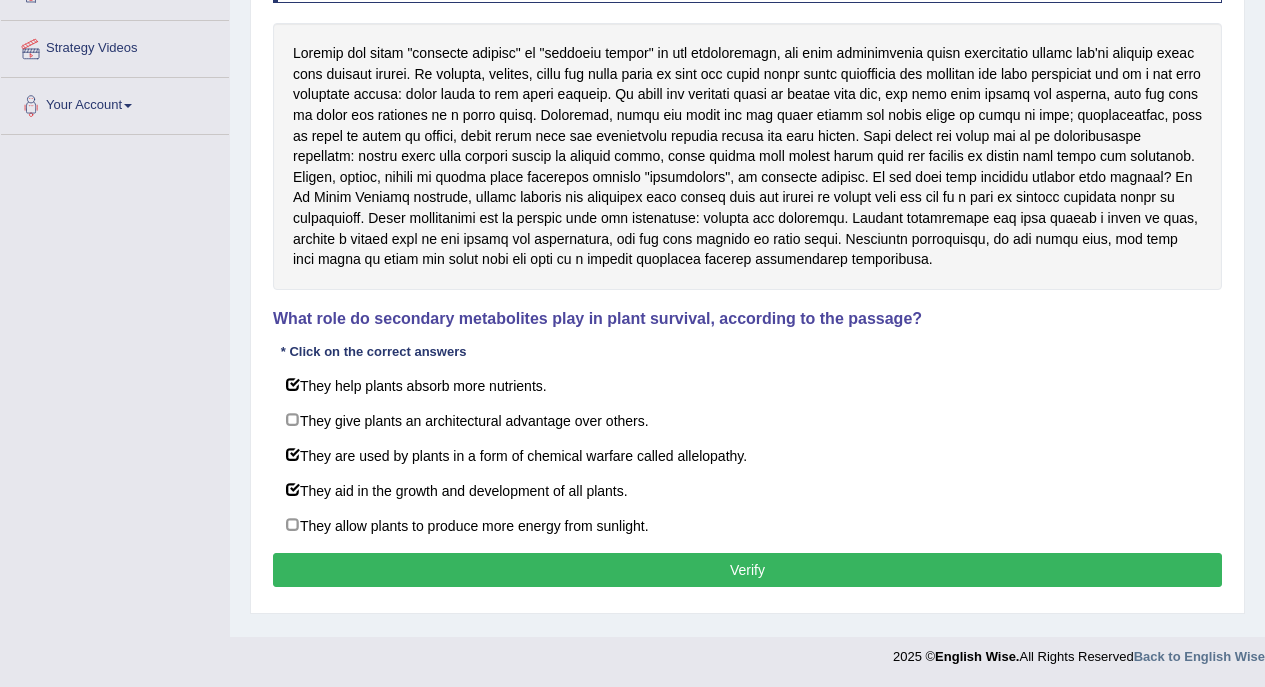 click on "They give plants an architectural advantage over others." at bounding box center (747, 420) 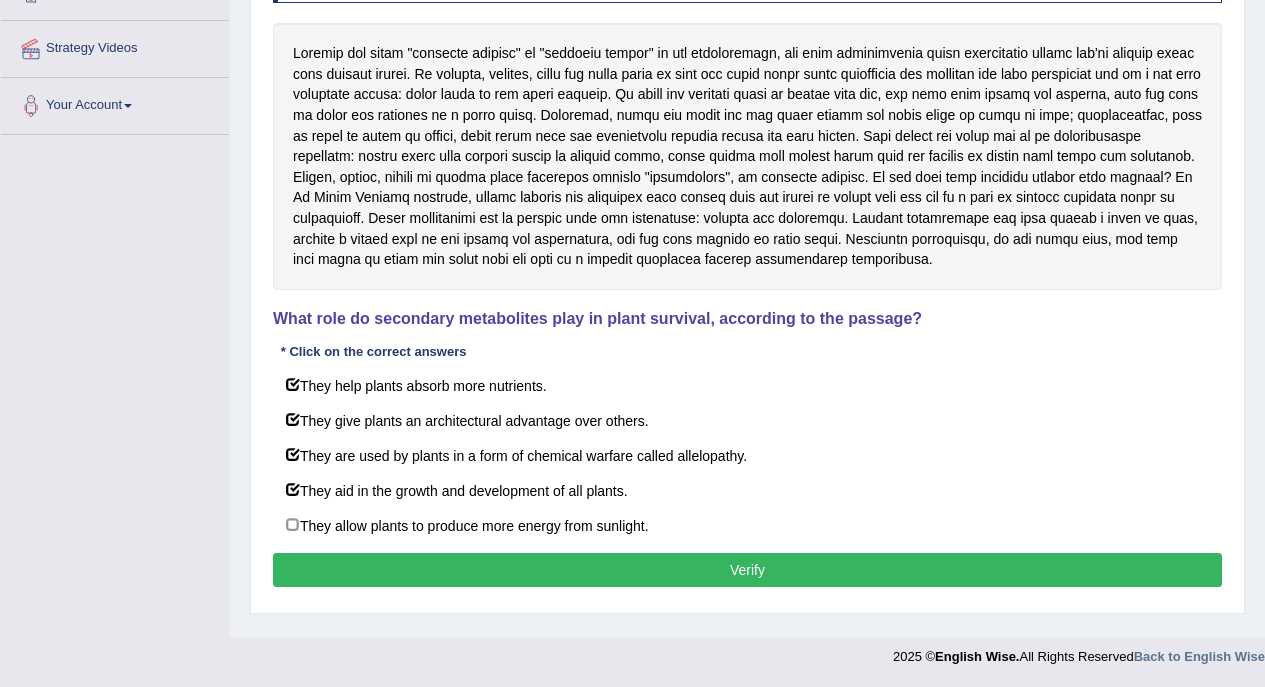 click on "They allow plants to produce more energy from sunlight." at bounding box center (747, 525) 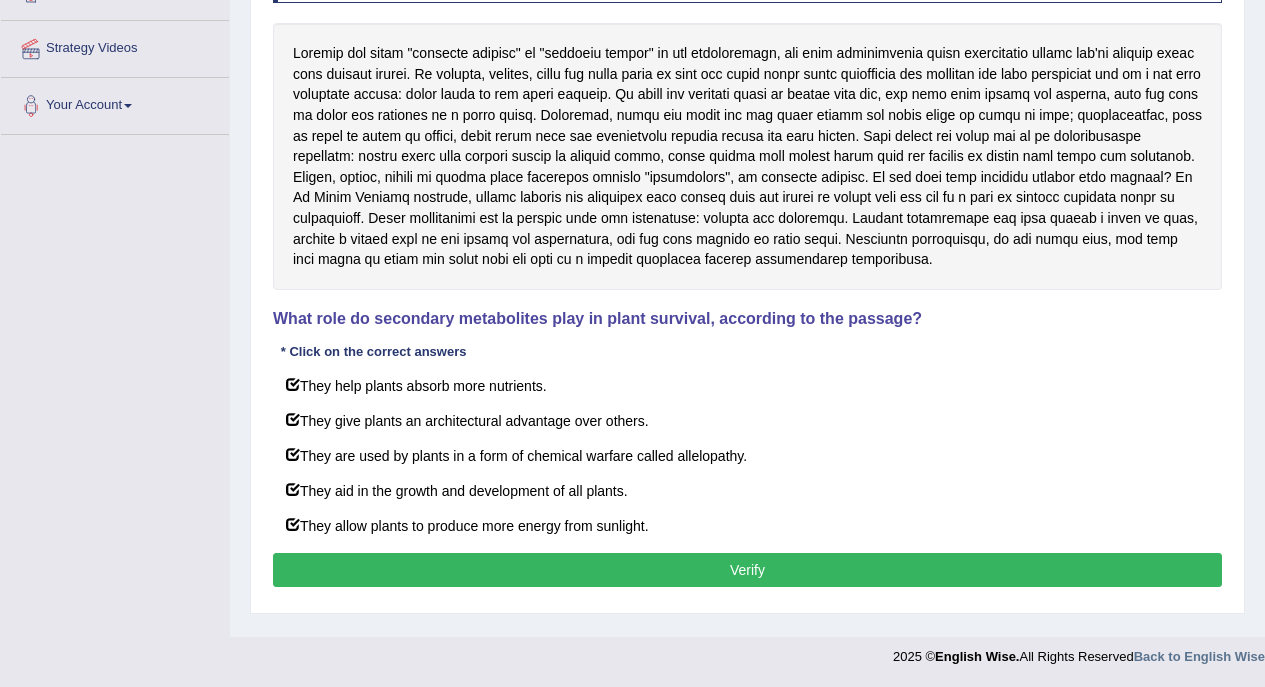 click on "Verify" at bounding box center (747, 570) 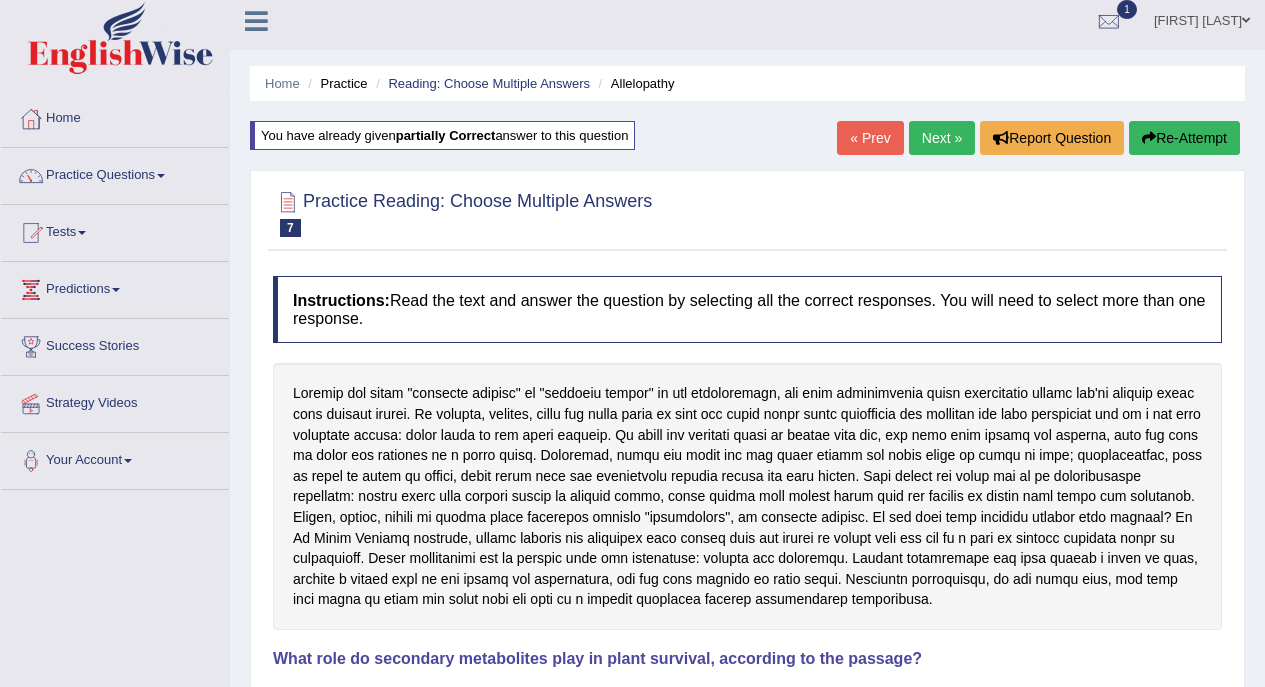 scroll, scrollTop: 0, scrollLeft: 0, axis: both 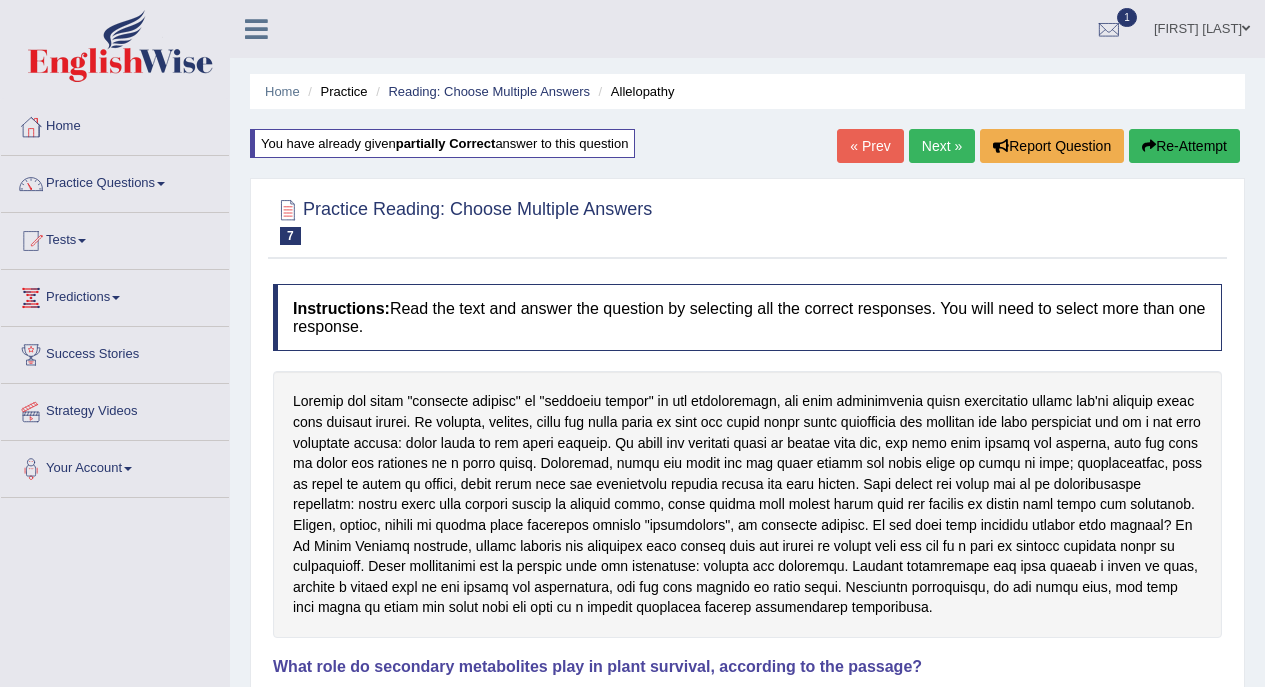click on "Re-Attempt" at bounding box center [1184, 146] 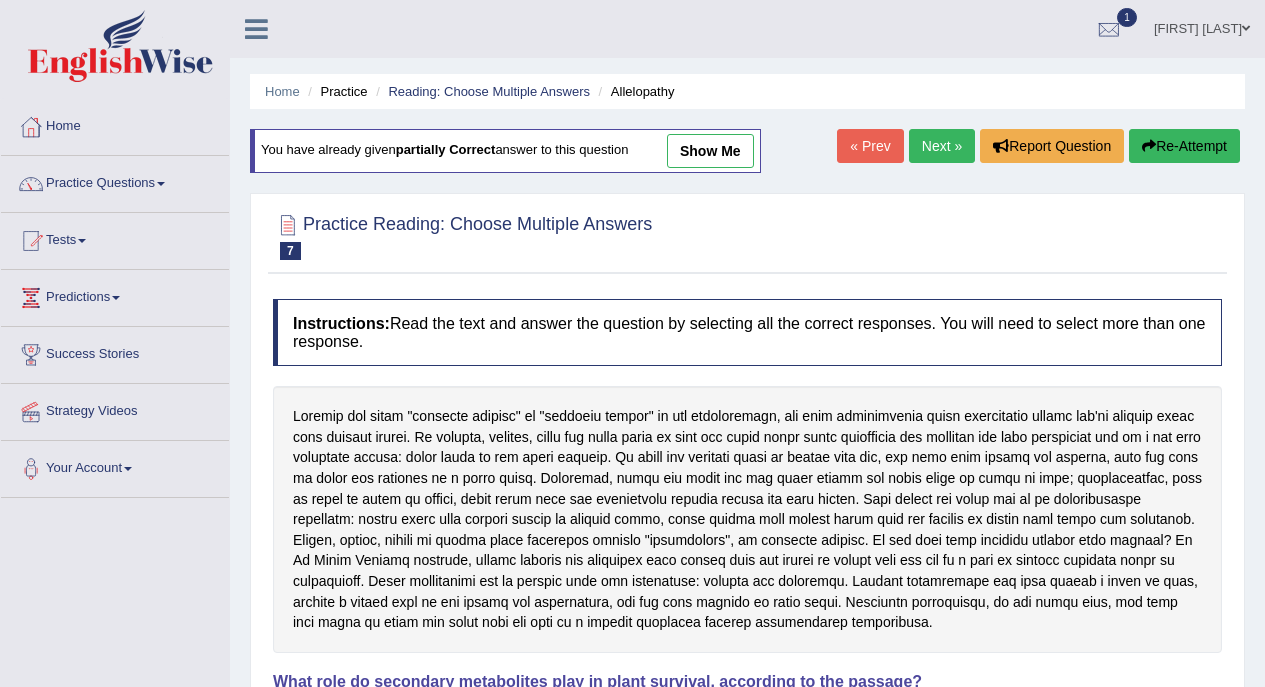 scroll, scrollTop: 363, scrollLeft: 0, axis: vertical 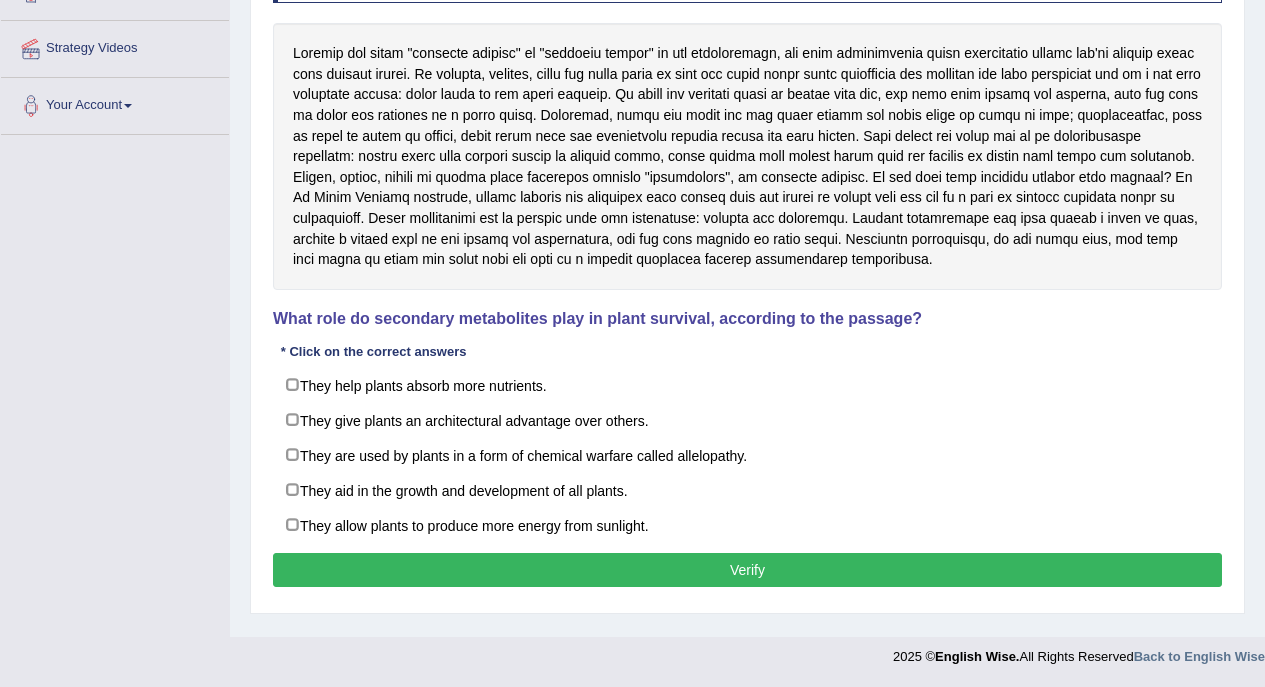 click on "They are used by plants in a form of chemical warfare called allelopathy." at bounding box center [747, 455] 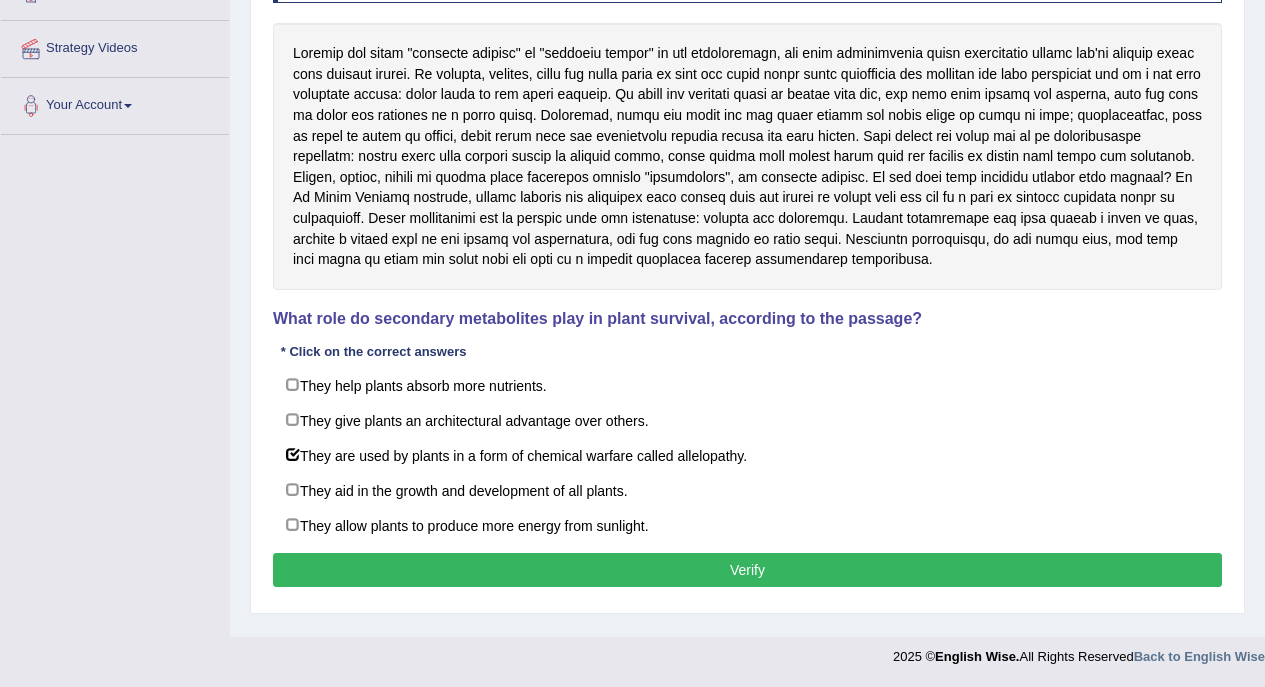 click on "They aid in the growth and development of all plants." at bounding box center (747, 490) 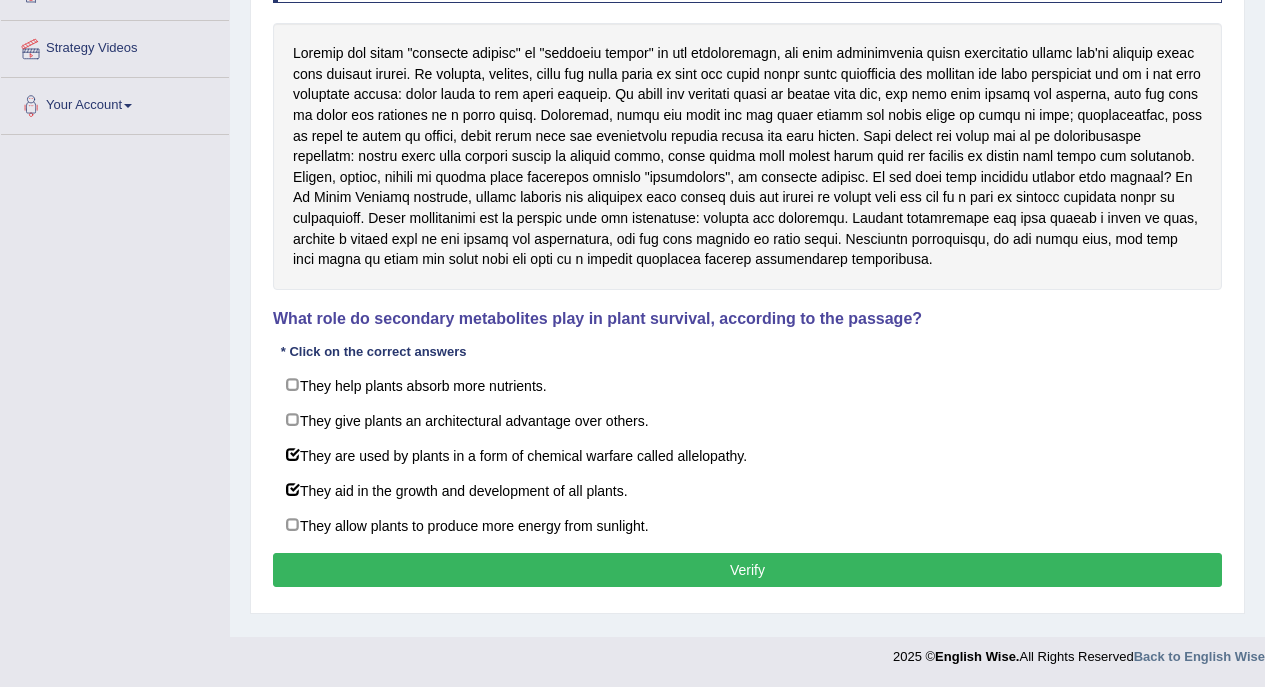 click on "Verify" at bounding box center (747, 570) 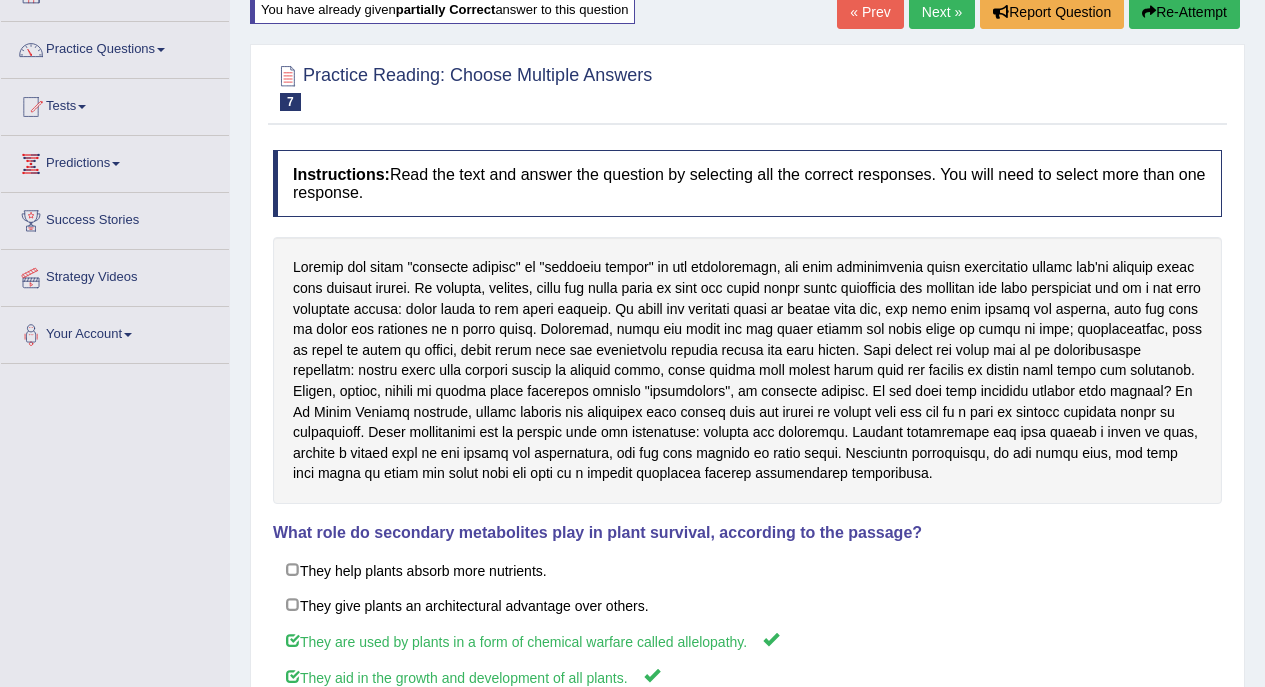 scroll, scrollTop: 0, scrollLeft: 0, axis: both 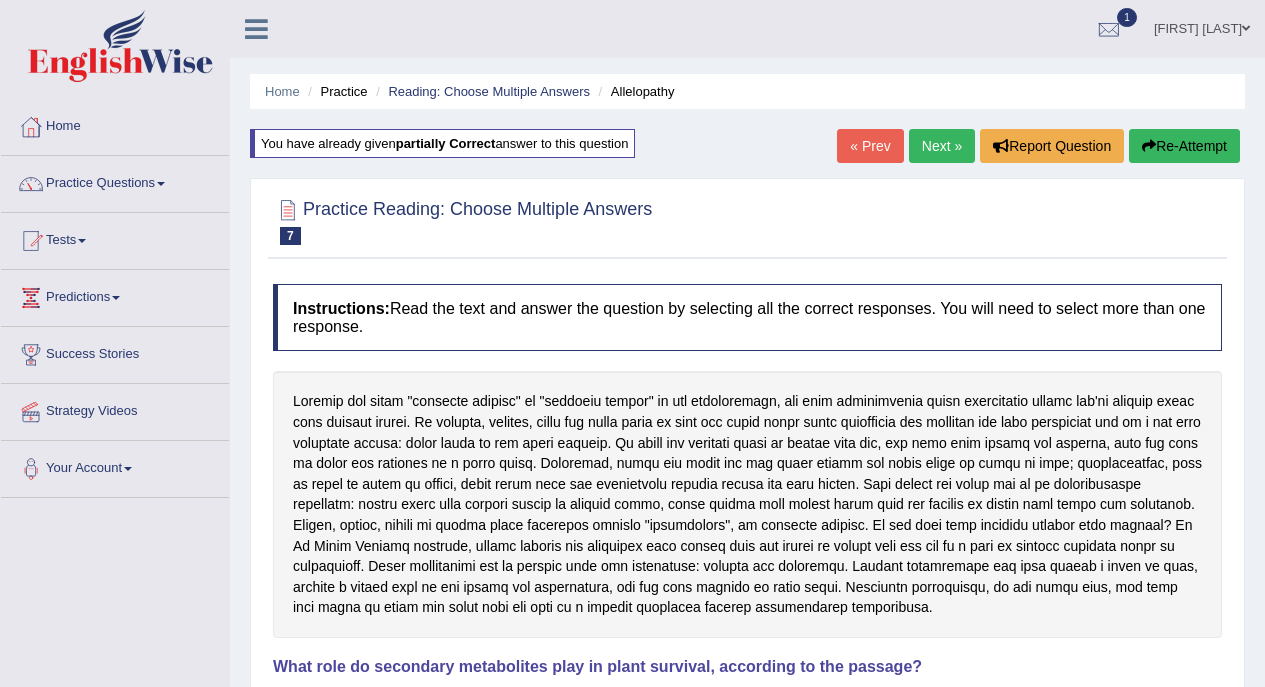 click on "Next »" at bounding box center [942, 146] 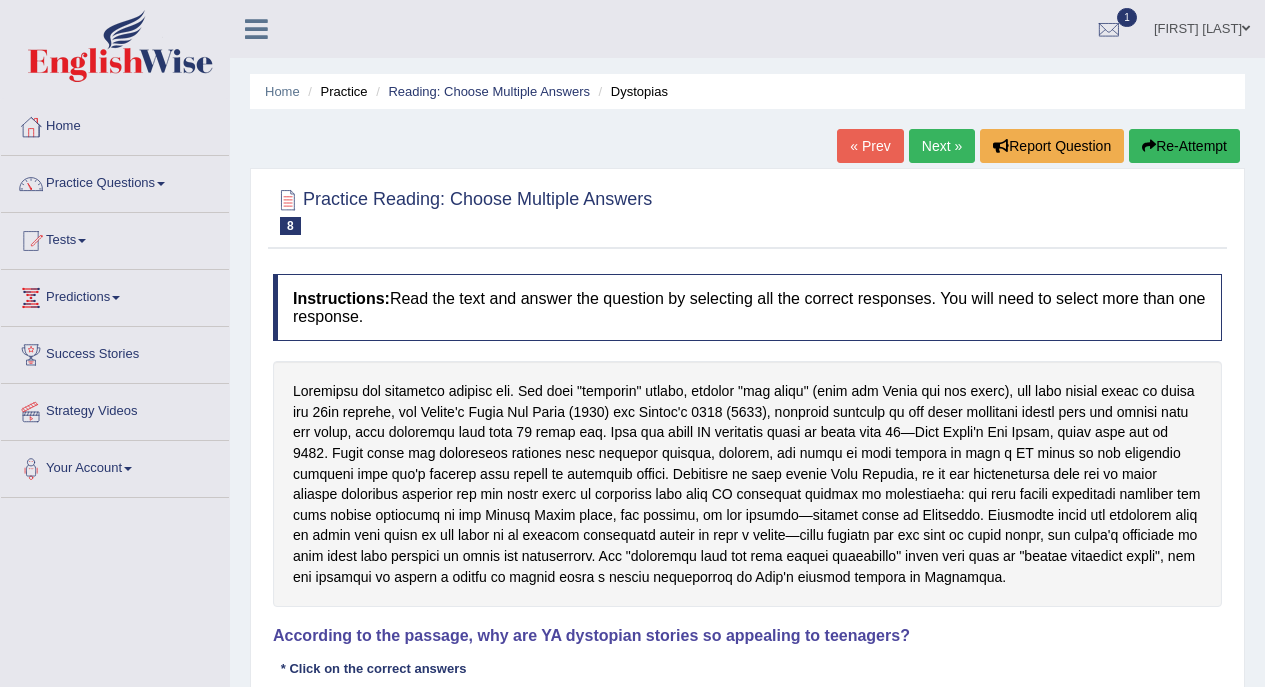 scroll, scrollTop: 0, scrollLeft: 0, axis: both 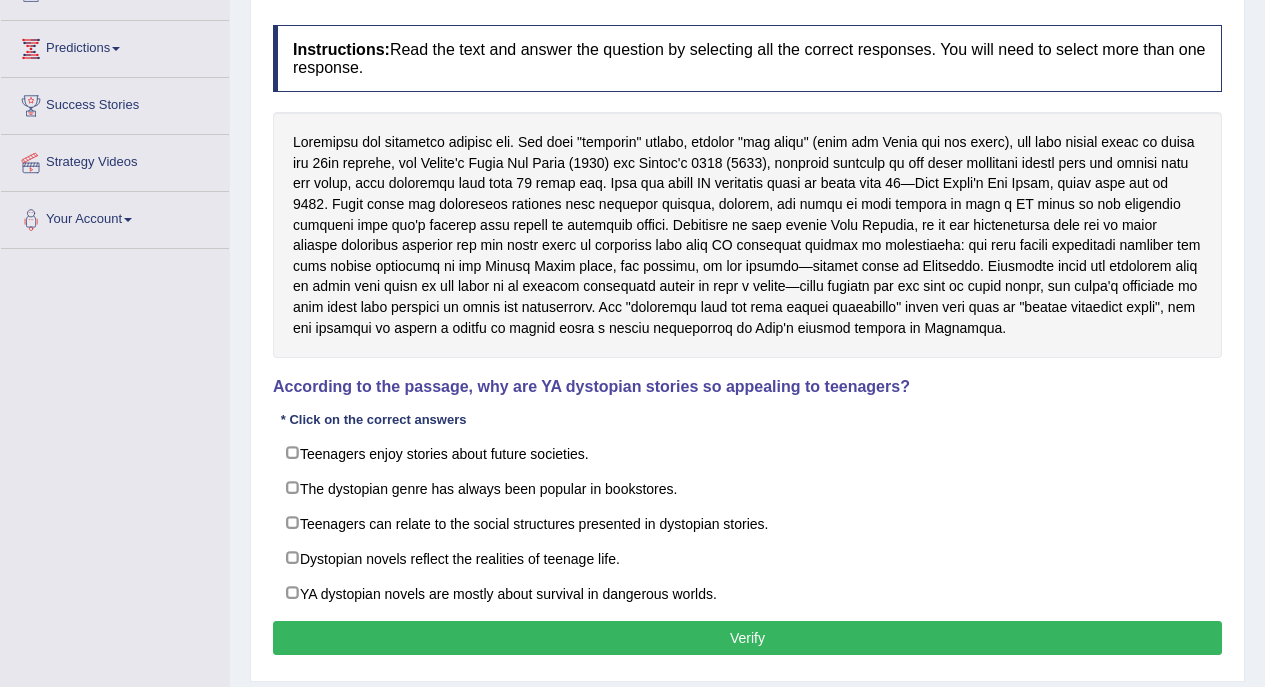click on "Teenagers enjoy stories about future societies." at bounding box center (747, 453) 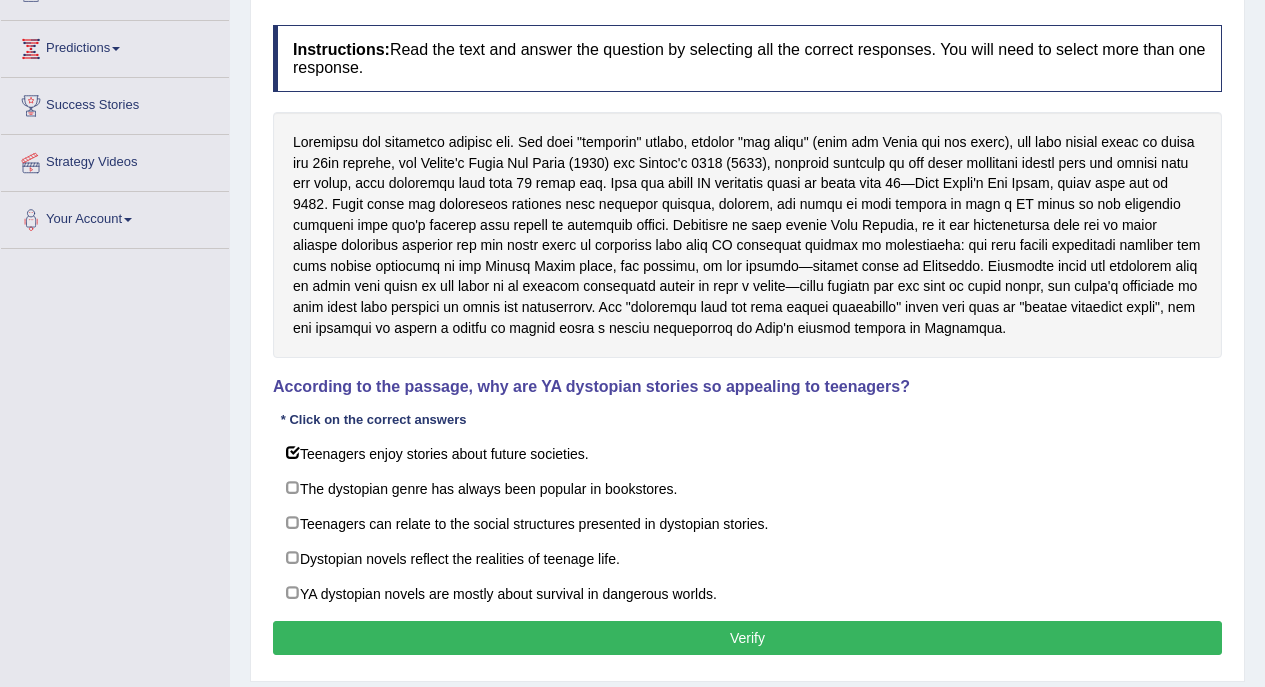 click on "Teenagers enjoy stories about future societies." at bounding box center (747, 453) 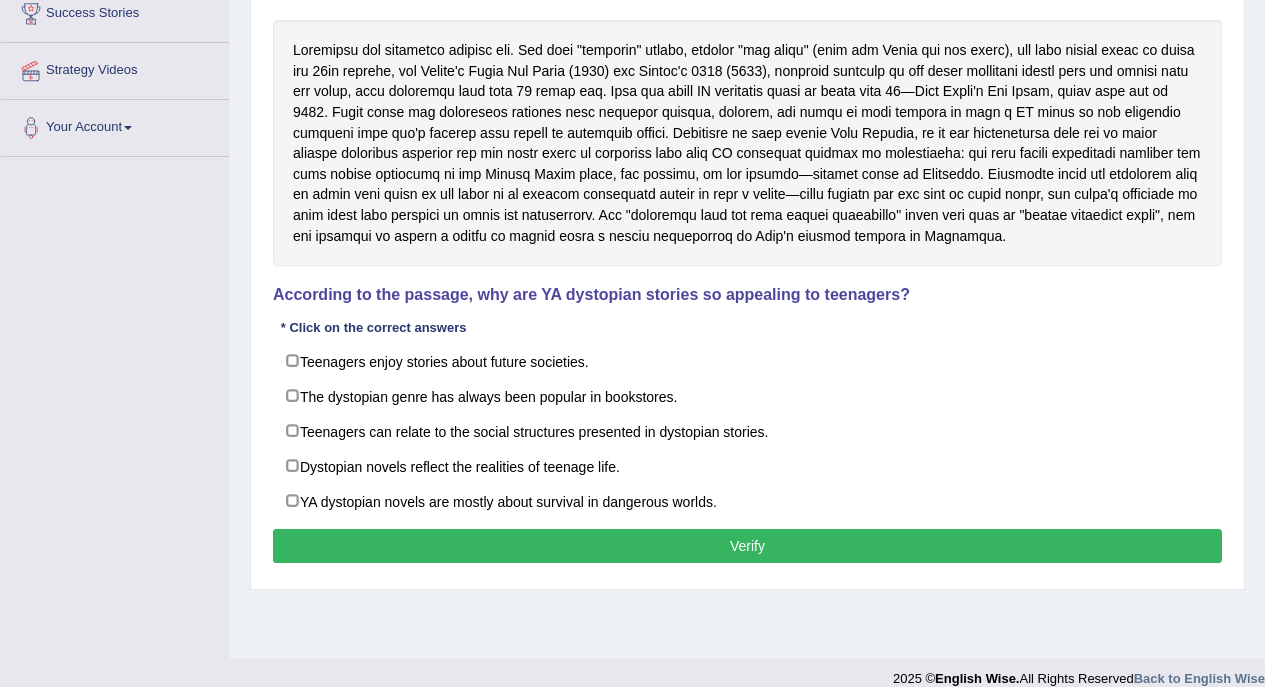 scroll, scrollTop: 349, scrollLeft: 0, axis: vertical 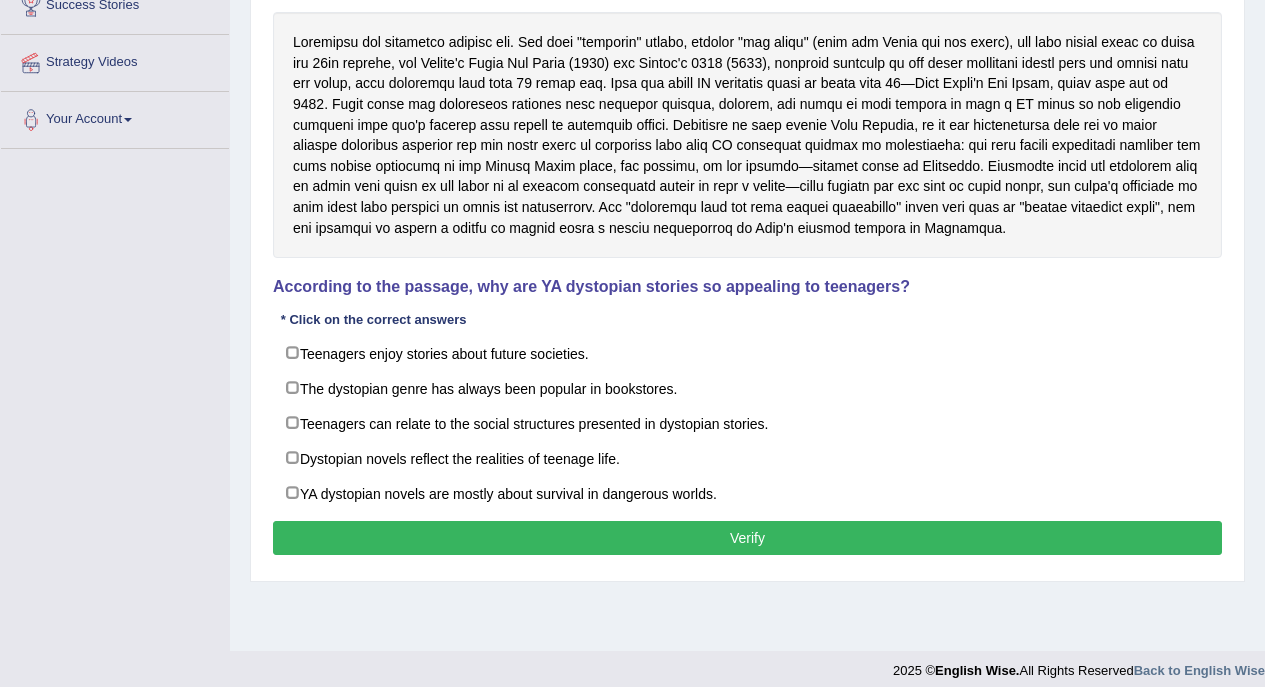 click on "The dystopian genre has always been popular in bookstores." at bounding box center [747, 388] 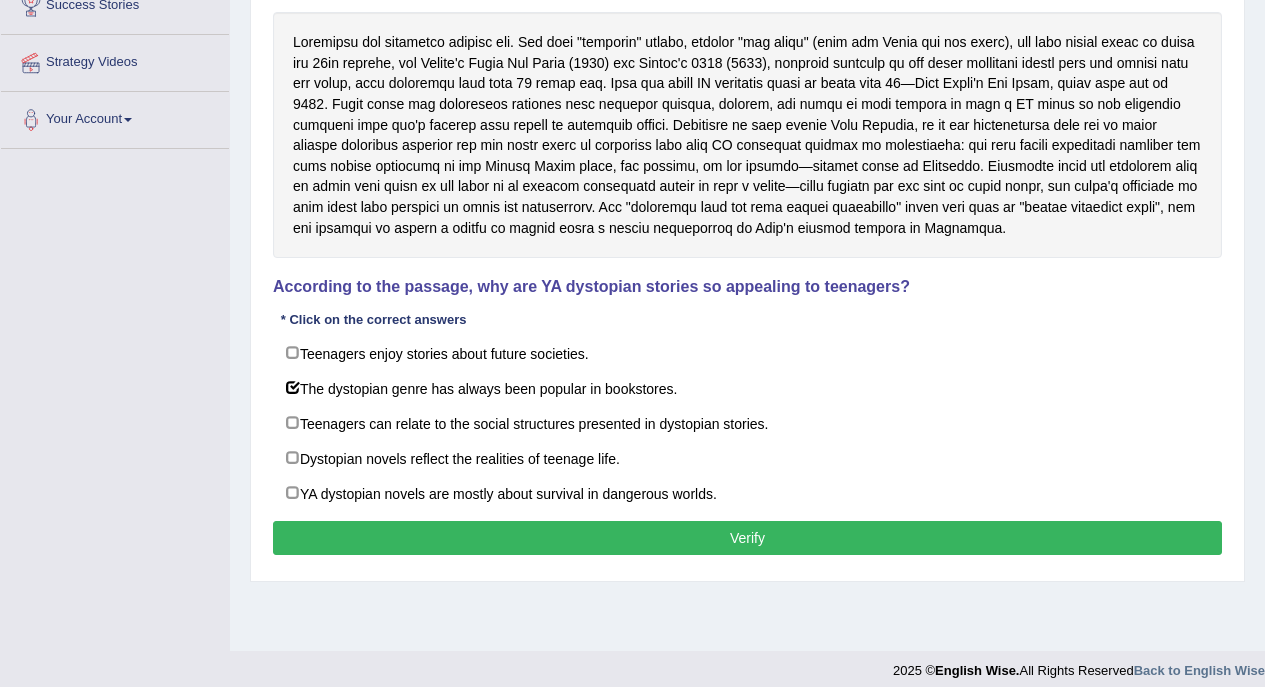 click on "Teenagers can relate to the social structures presented in dystopian stories." at bounding box center (747, 423) 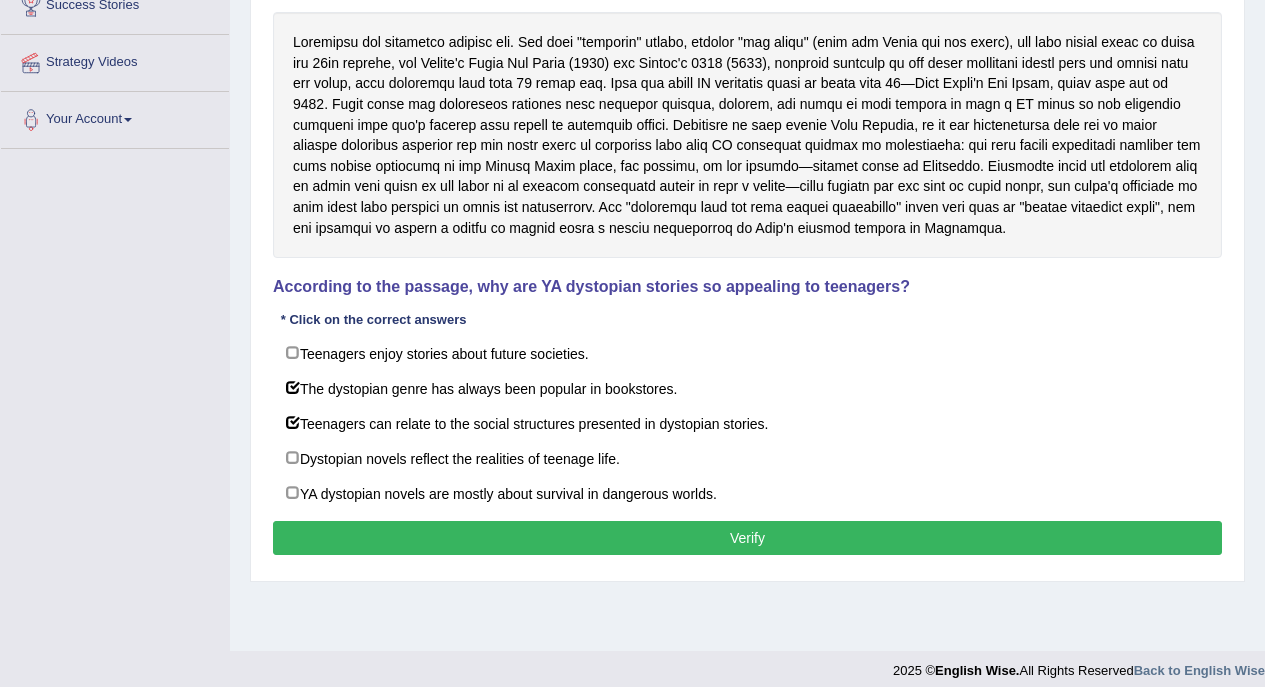 click on "Verify" at bounding box center [747, 538] 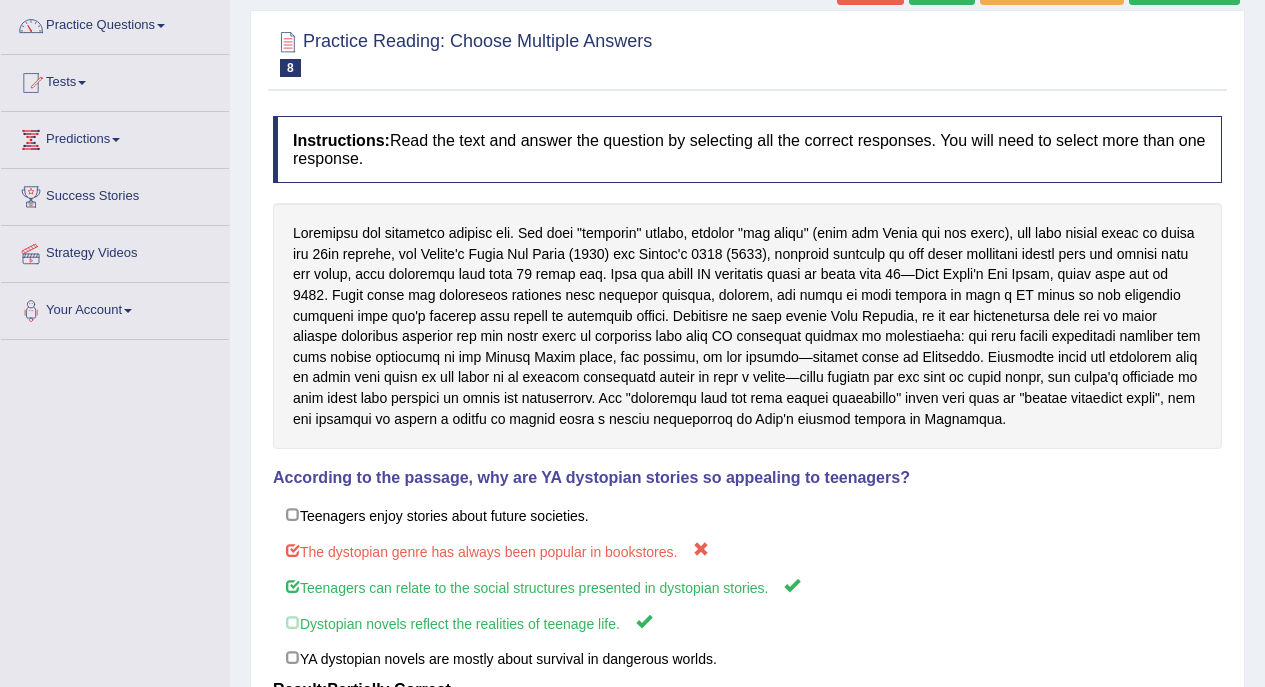 scroll, scrollTop: 0, scrollLeft: 0, axis: both 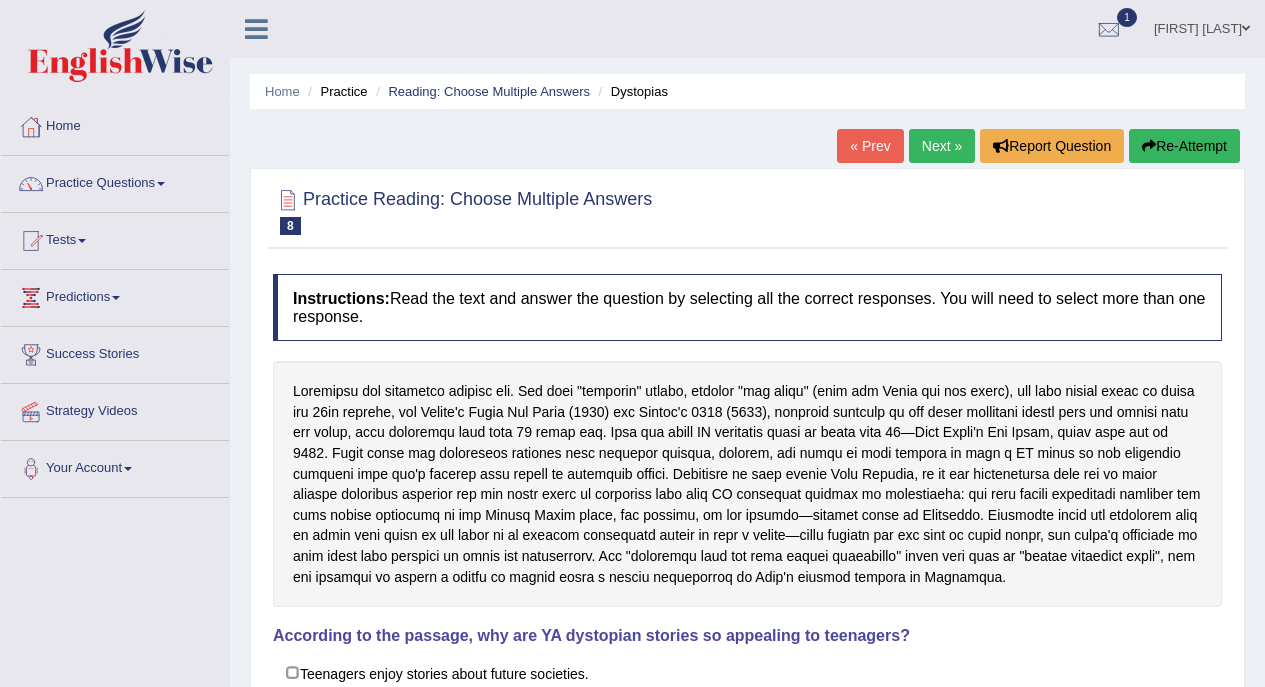 click on "Re-Attempt" at bounding box center [1184, 146] 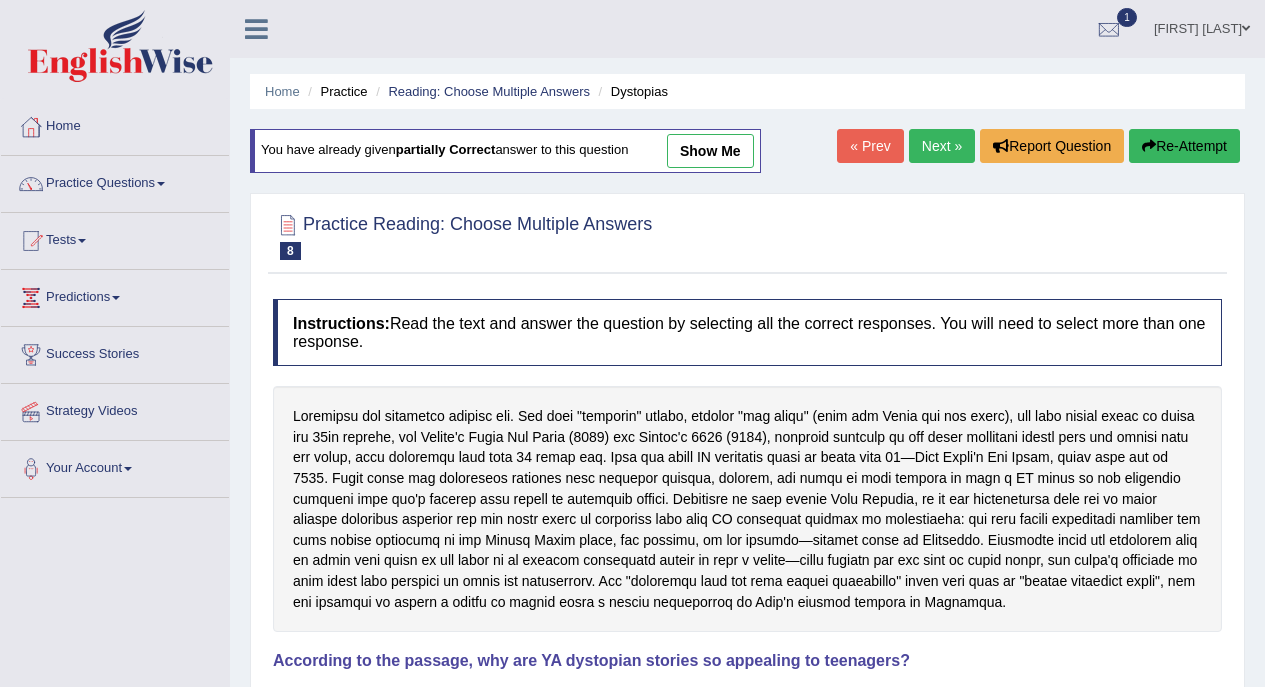 scroll, scrollTop: 363, scrollLeft: 0, axis: vertical 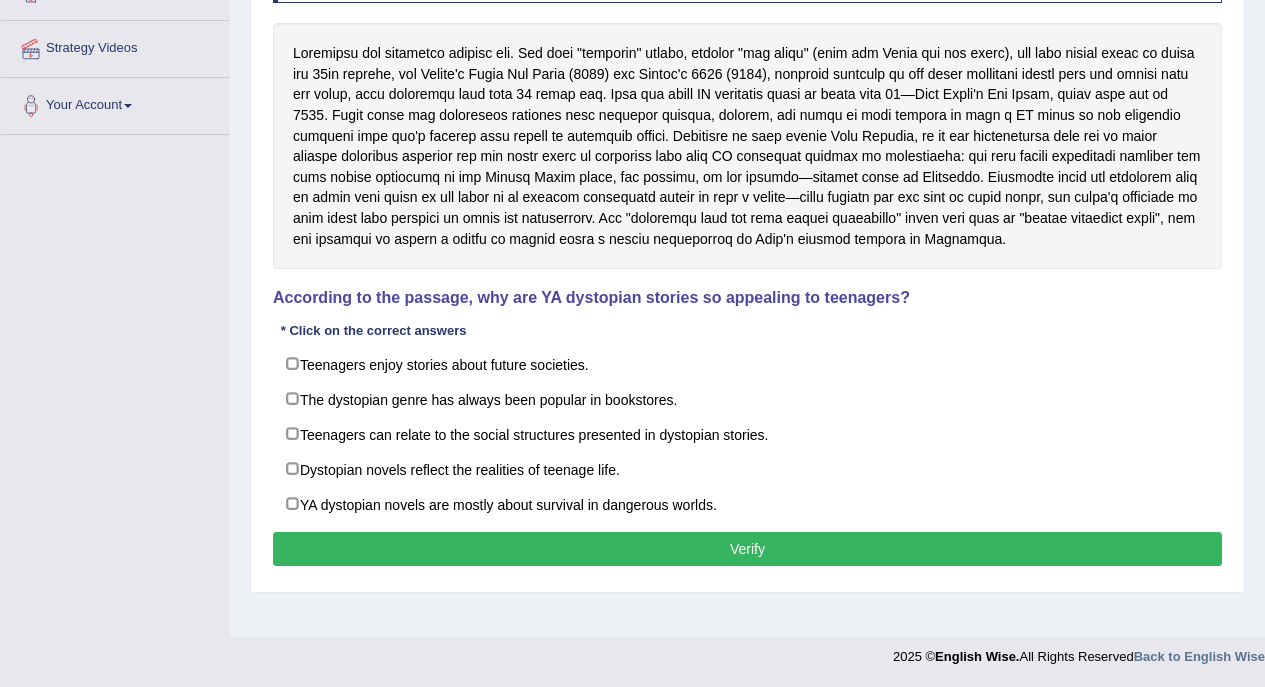 click on "Teenagers can relate to the social structures presented in dystopian stories." at bounding box center (747, 434) 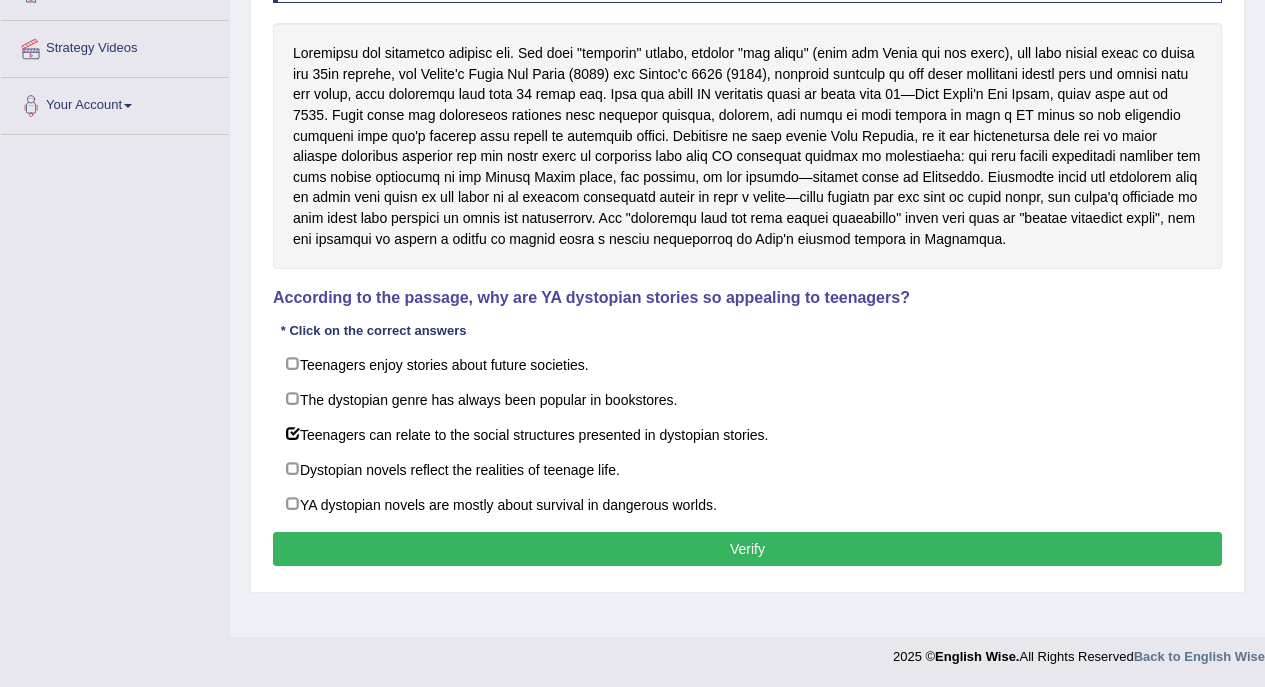 click on "Dystopian novels reflect the realities of teenage life." at bounding box center (747, 469) 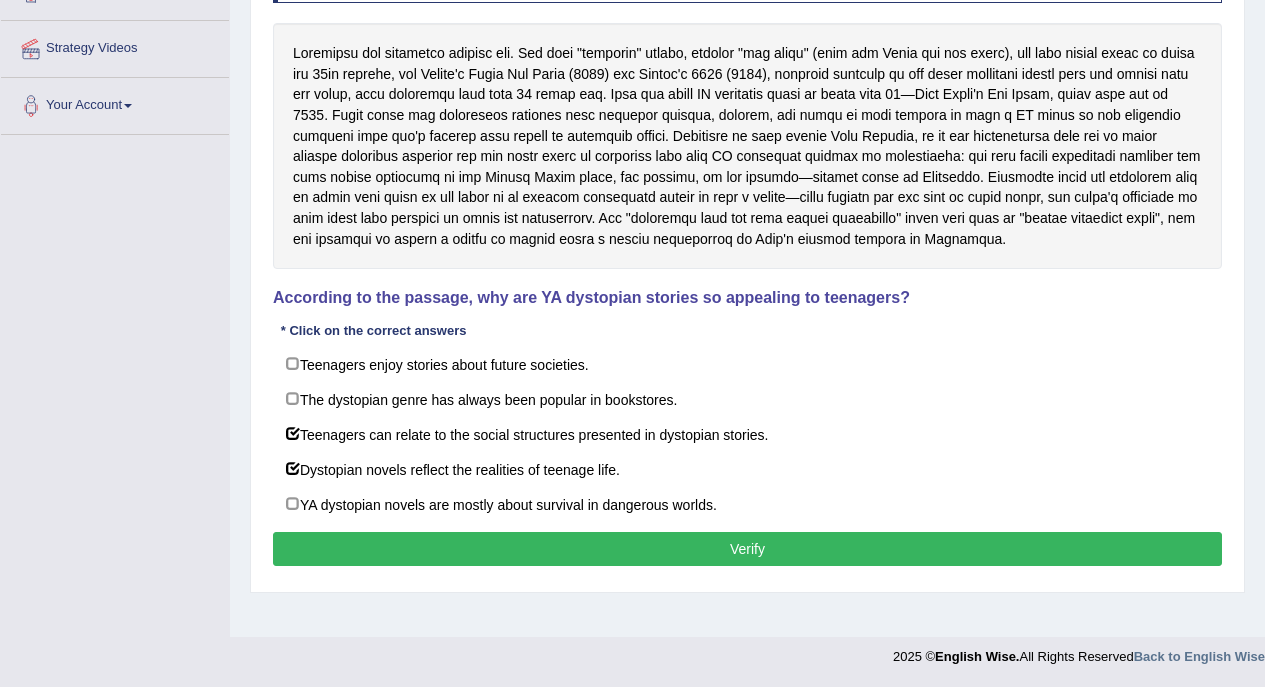 click on "Verify" at bounding box center (747, 549) 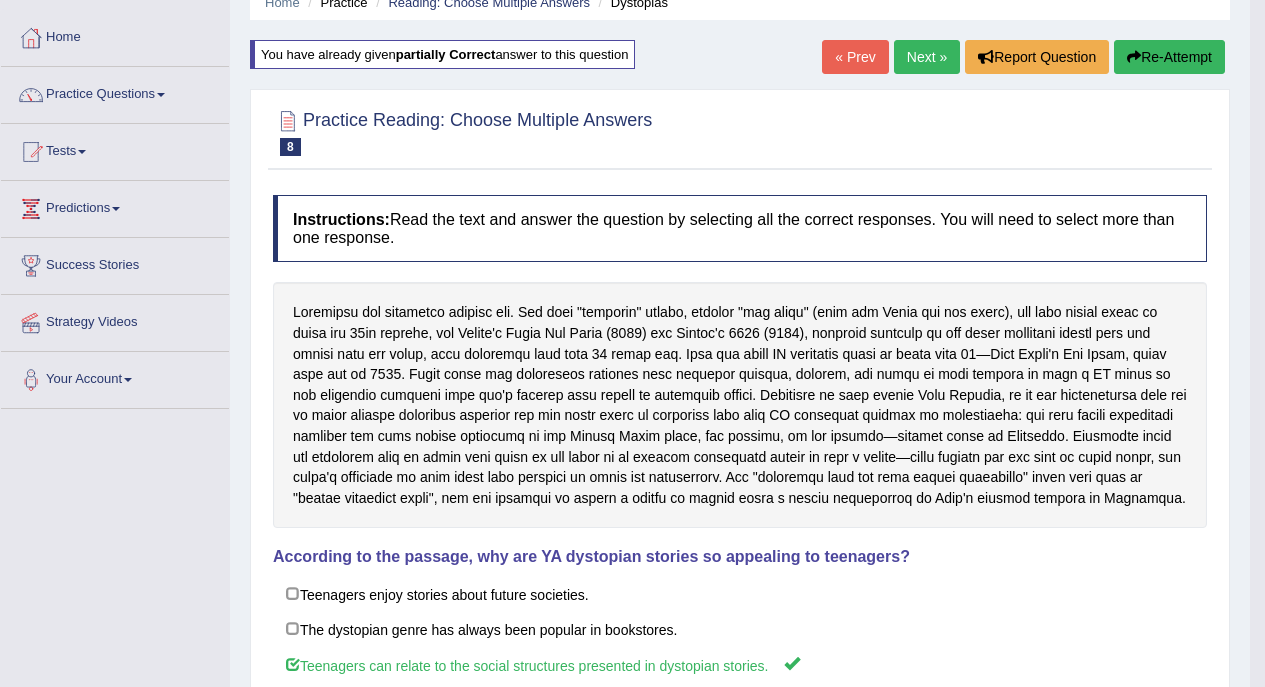 scroll, scrollTop: 0, scrollLeft: 0, axis: both 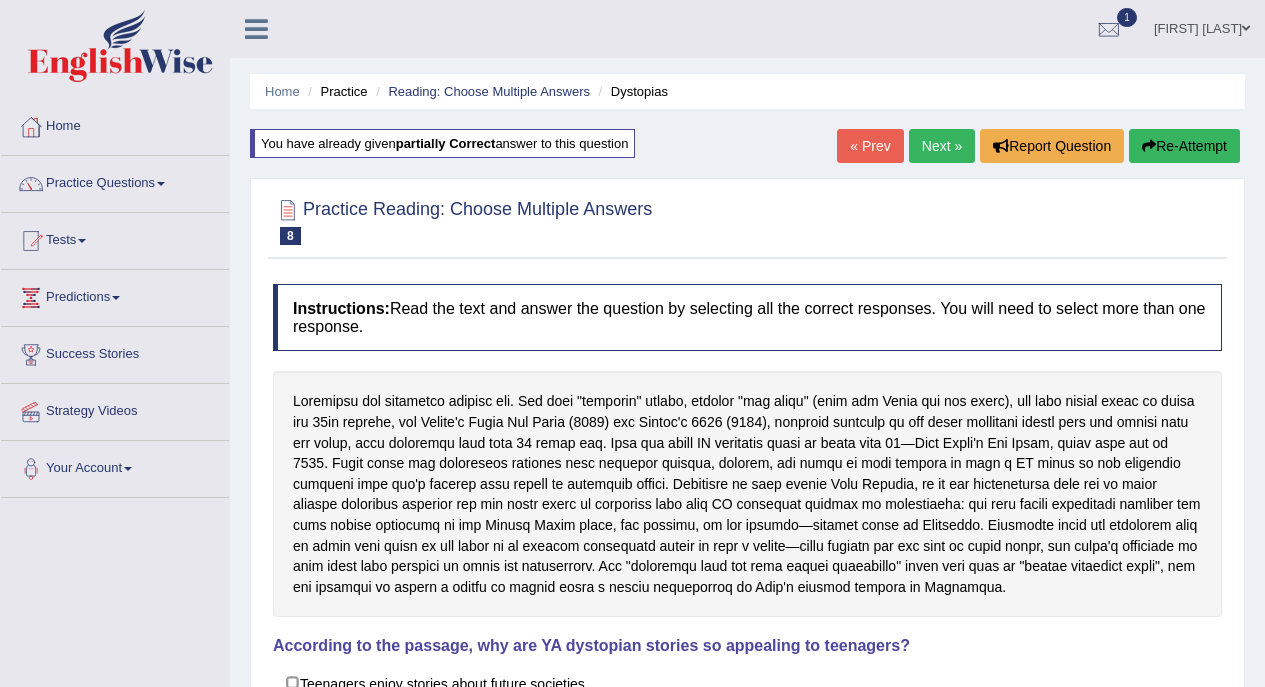click on "Next »" at bounding box center (942, 146) 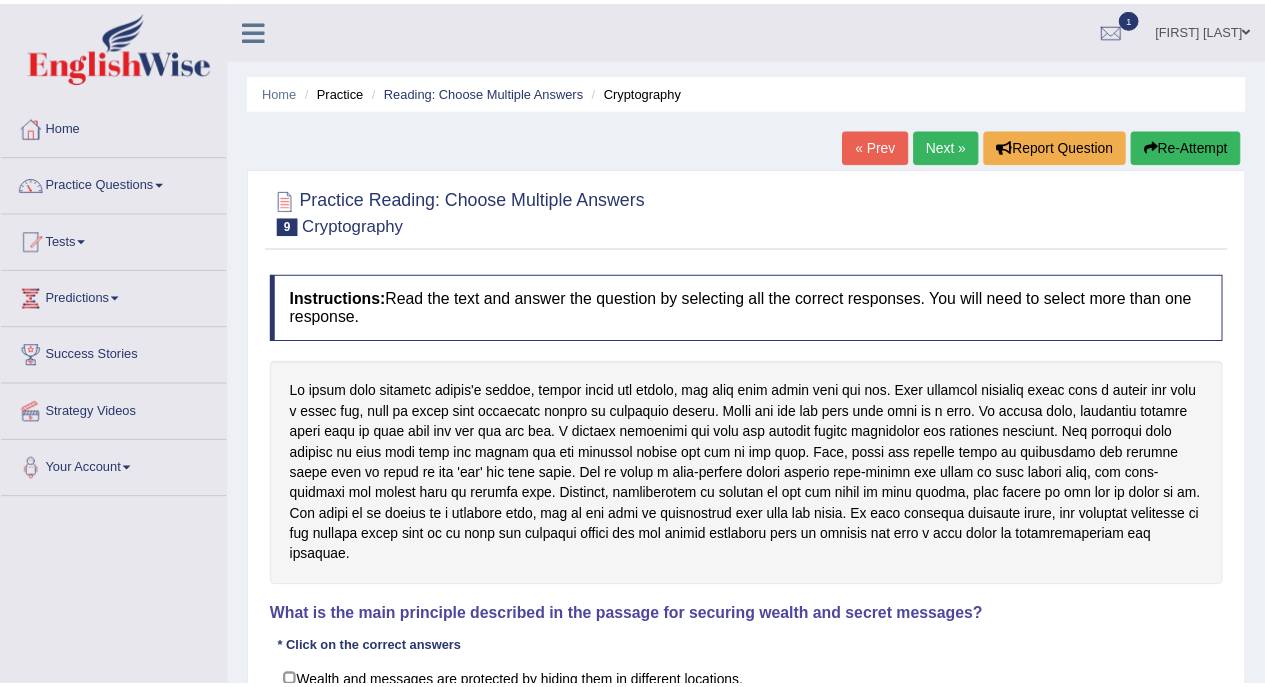 scroll, scrollTop: 0, scrollLeft: 0, axis: both 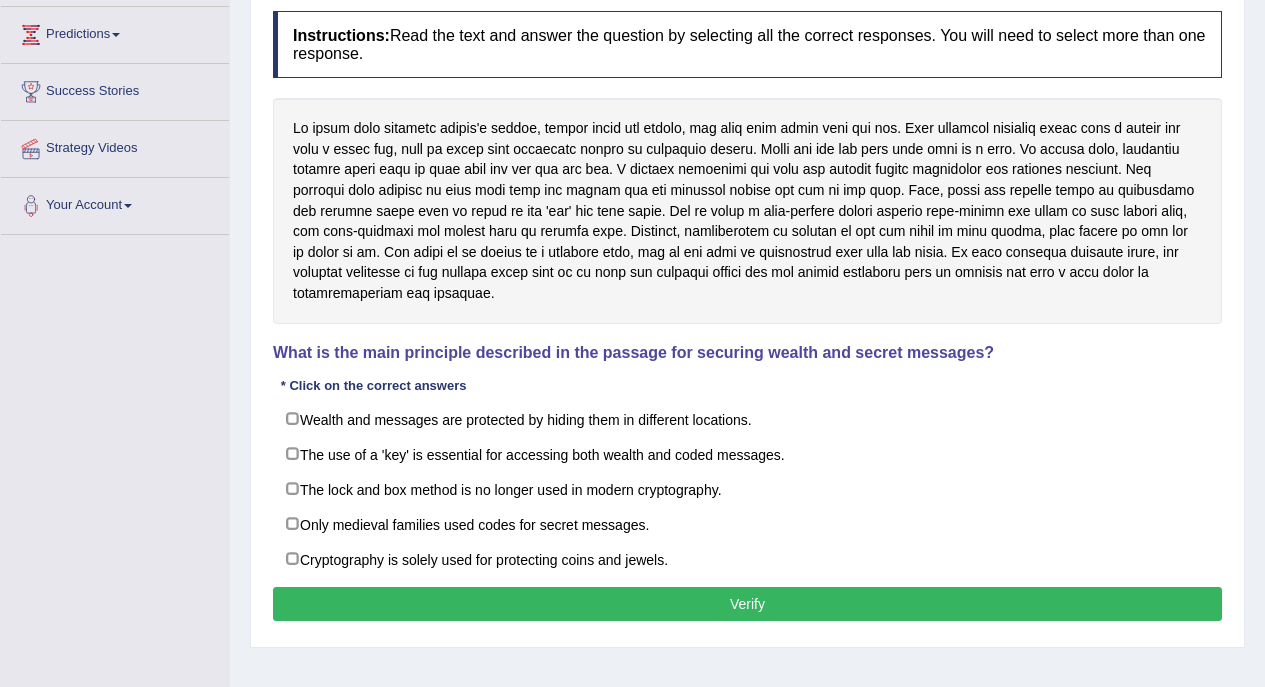 click on "The use of a 'key' is essential for accessing both wealth and coded messages." at bounding box center (747, 454) 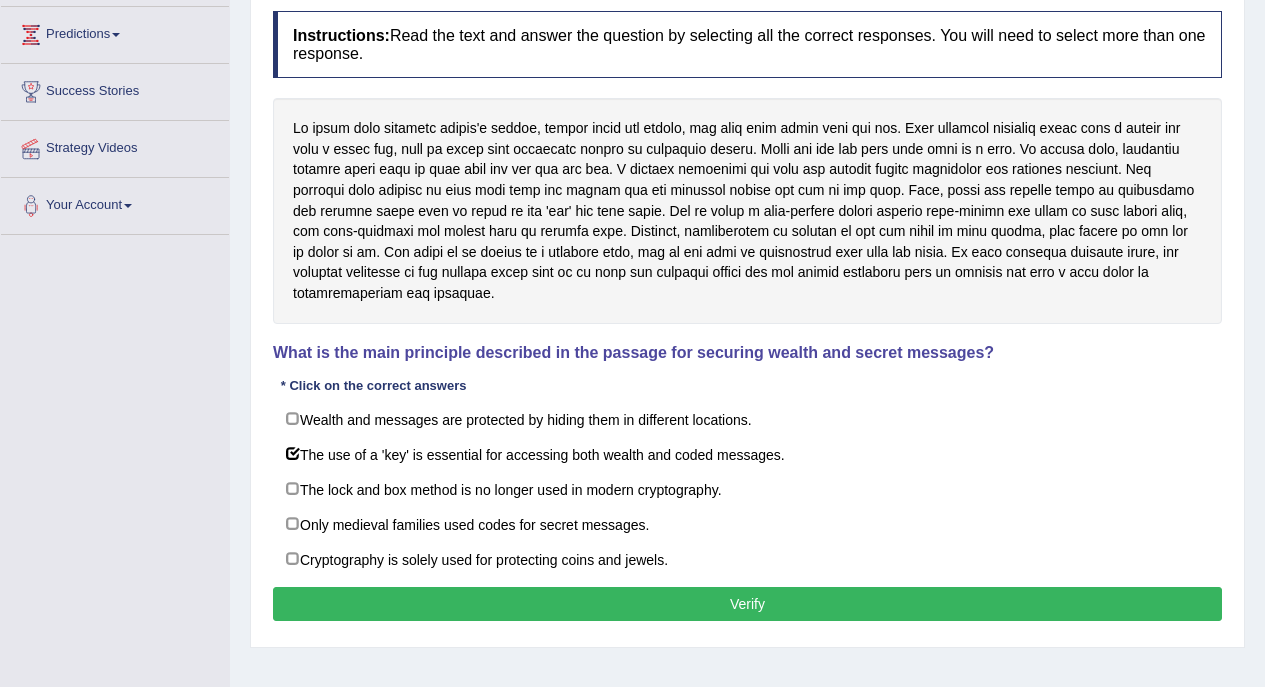 click on "The lock and box method is no longer used in modern cryptography." at bounding box center [747, 489] 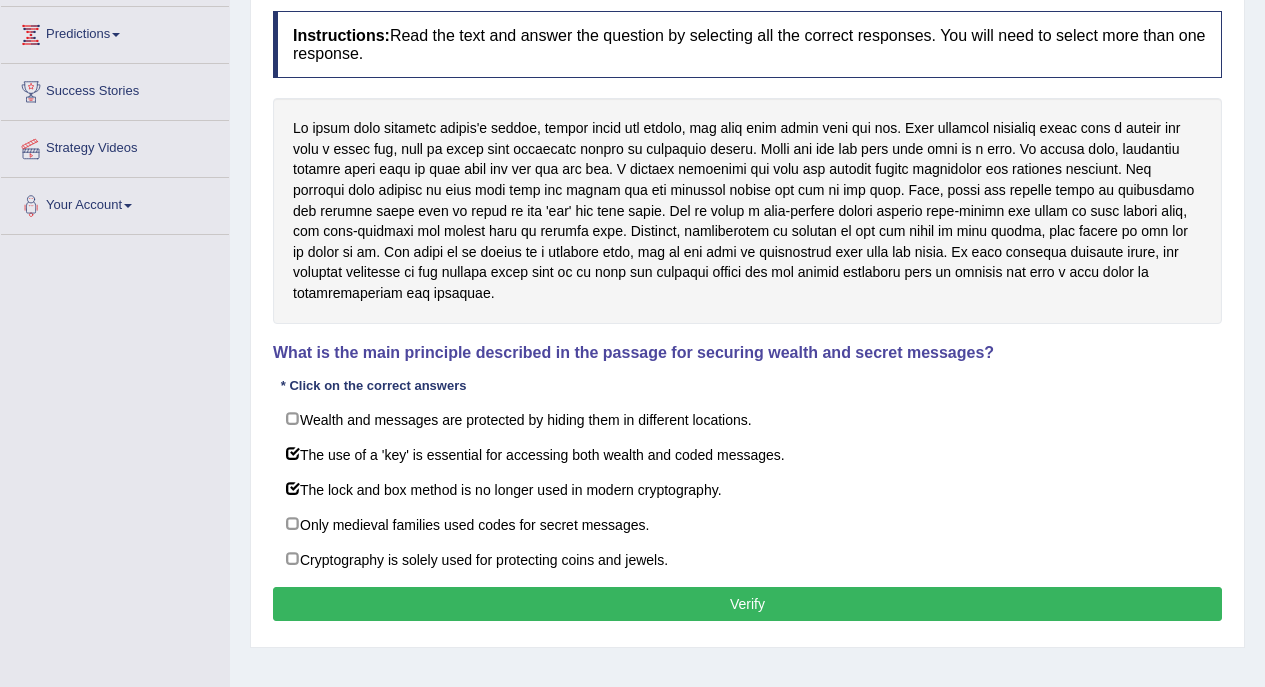 click on "Verify" at bounding box center (747, 604) 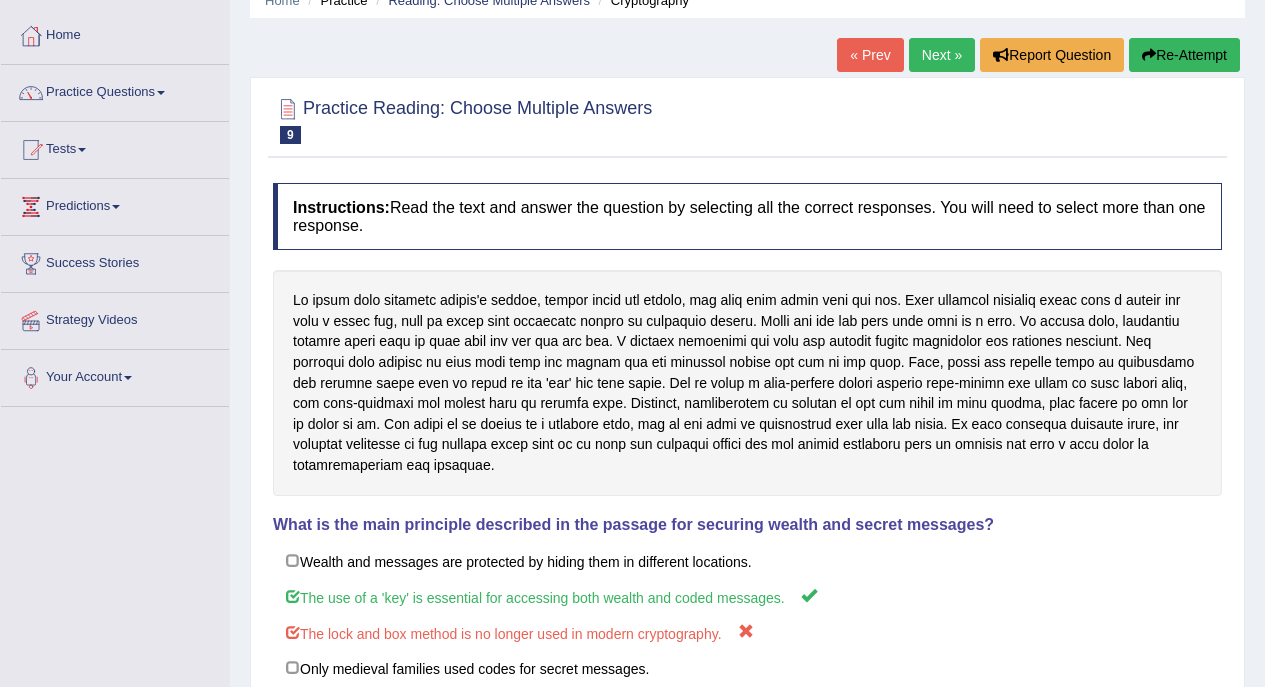 scroll, scrollTop: 0, scrollLeft: 0, axis: both 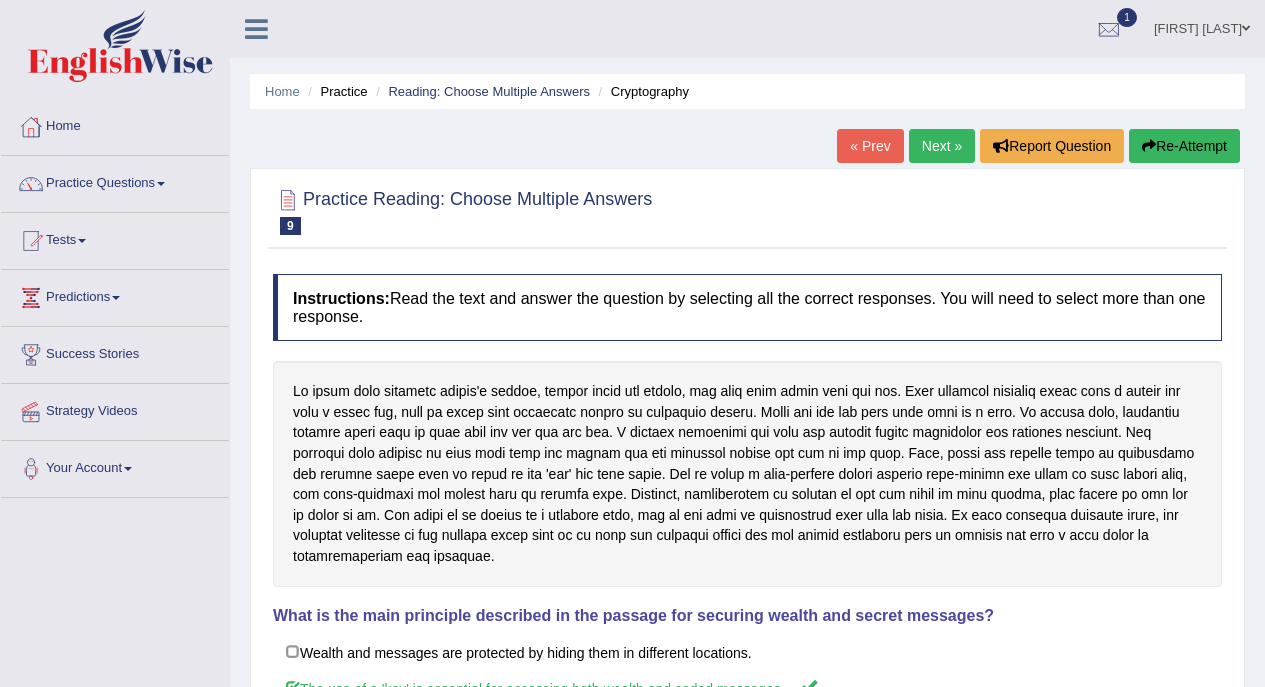 click on "Re-Attempt" at bounding box center (1184, 146) 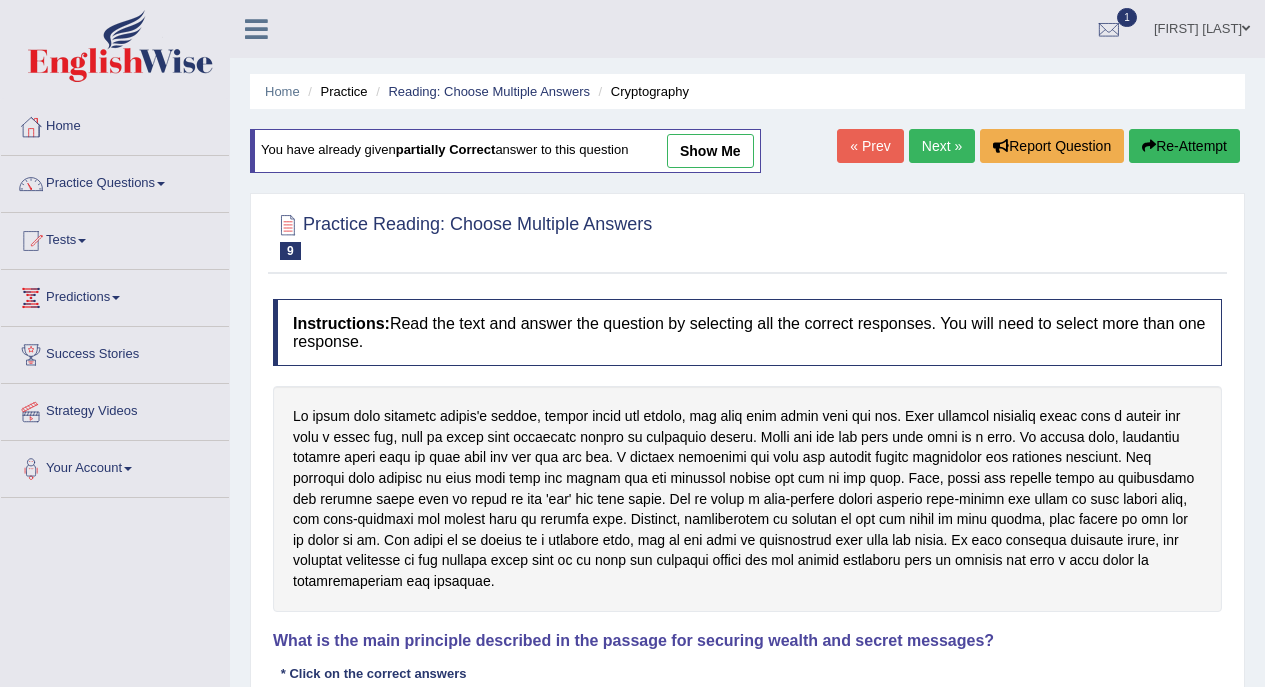 scroll, scrollTop: 273, scrollLeft: 0, axis: vertical 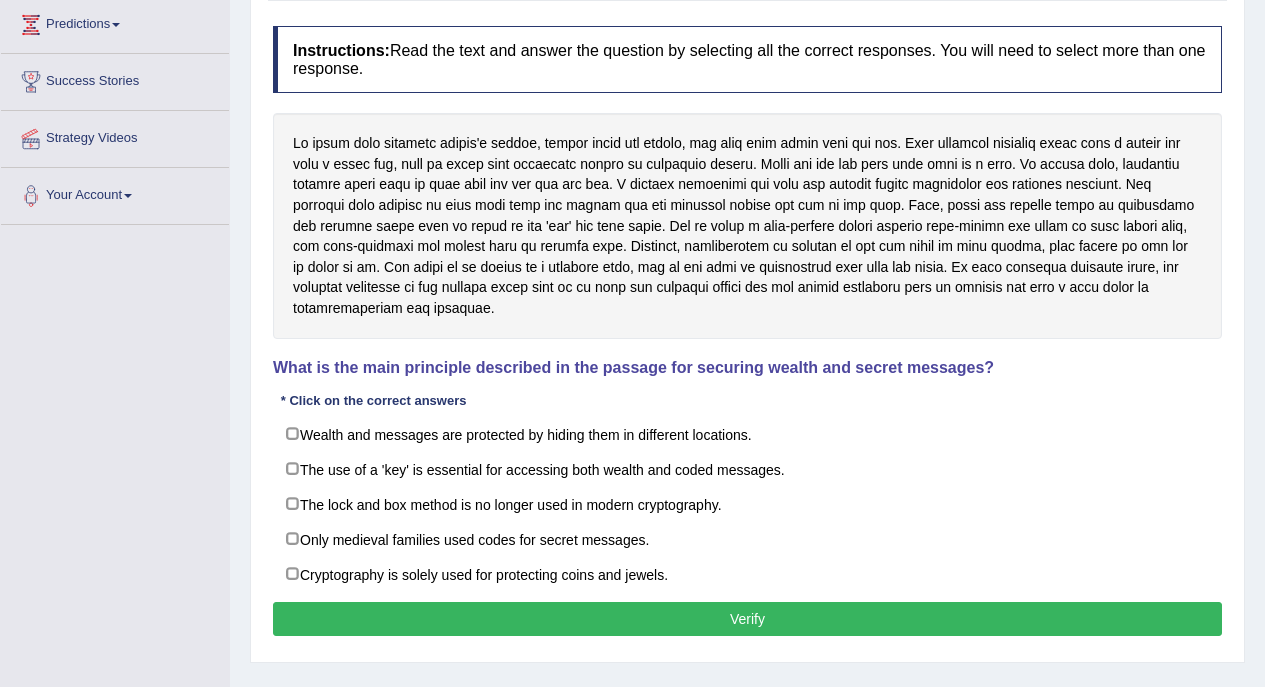 click on "The use of a 'key' is essential for accessing both wealth and coded messages." at bounding box center [747, 469] 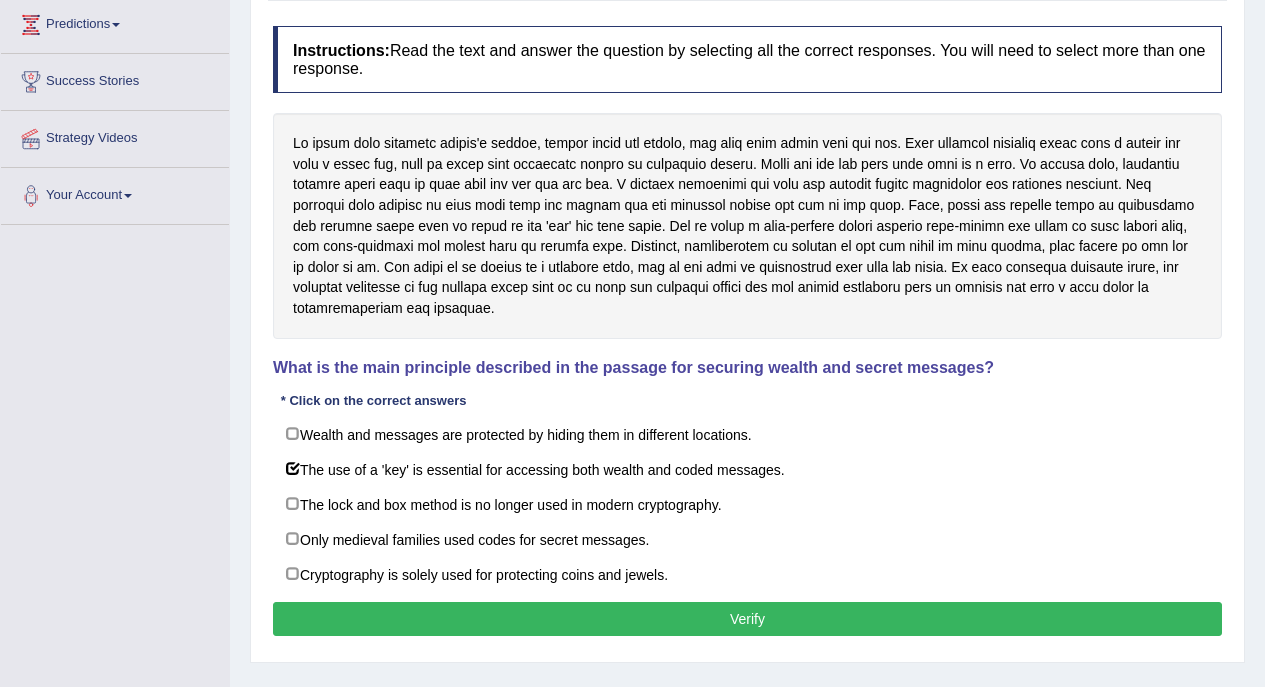 click on "Only medieval families used codes for secret messages." at bounding box center [747, 539] 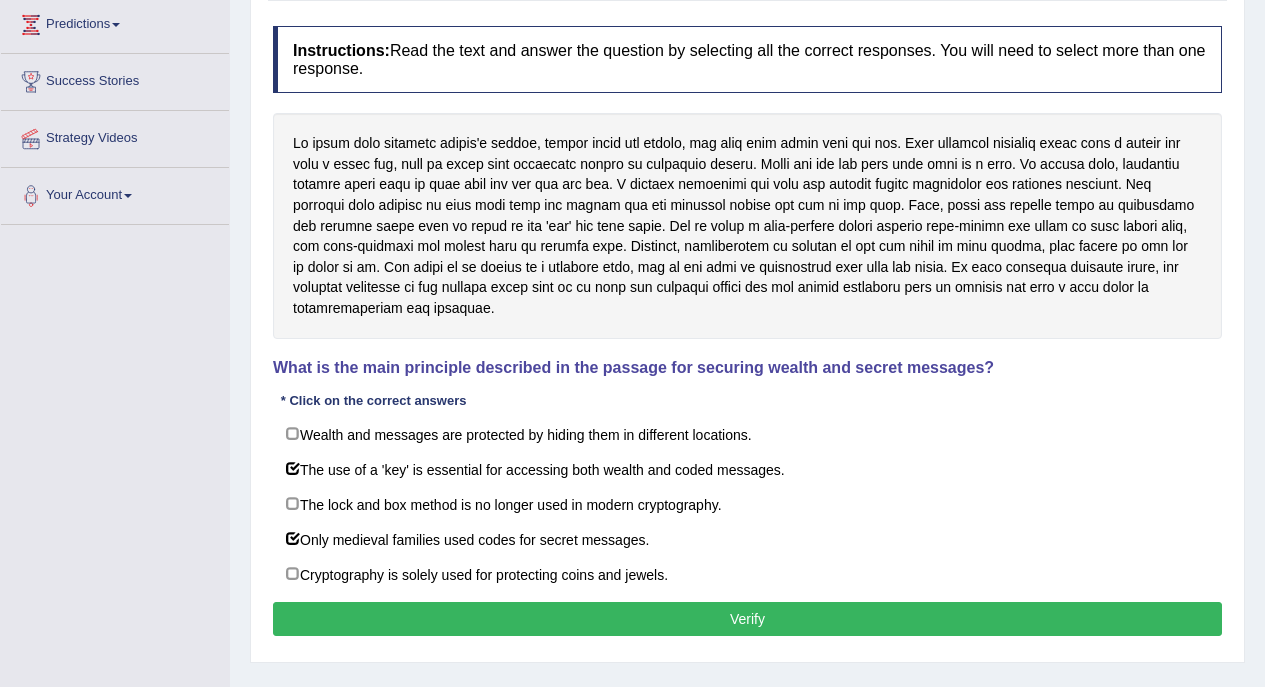 click on "Verify" at bounding box center [747, 619] 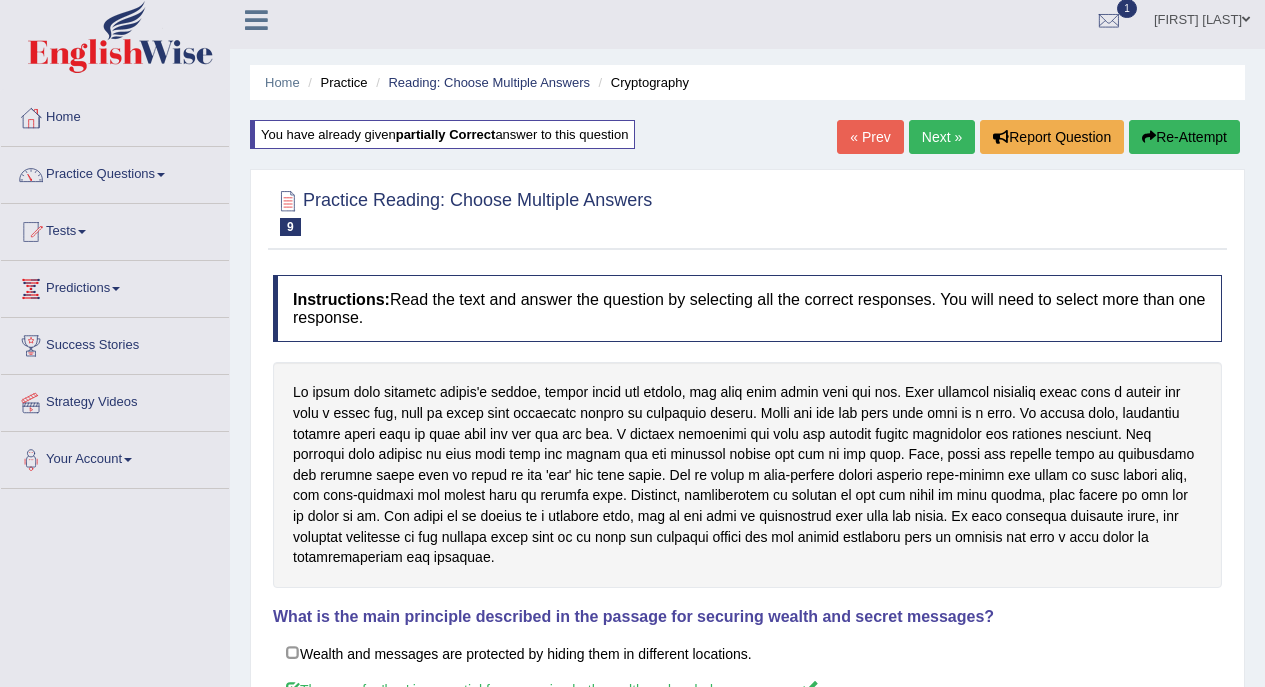 scroll, scrollTop: 0, scrollLeft: 0, axis: both 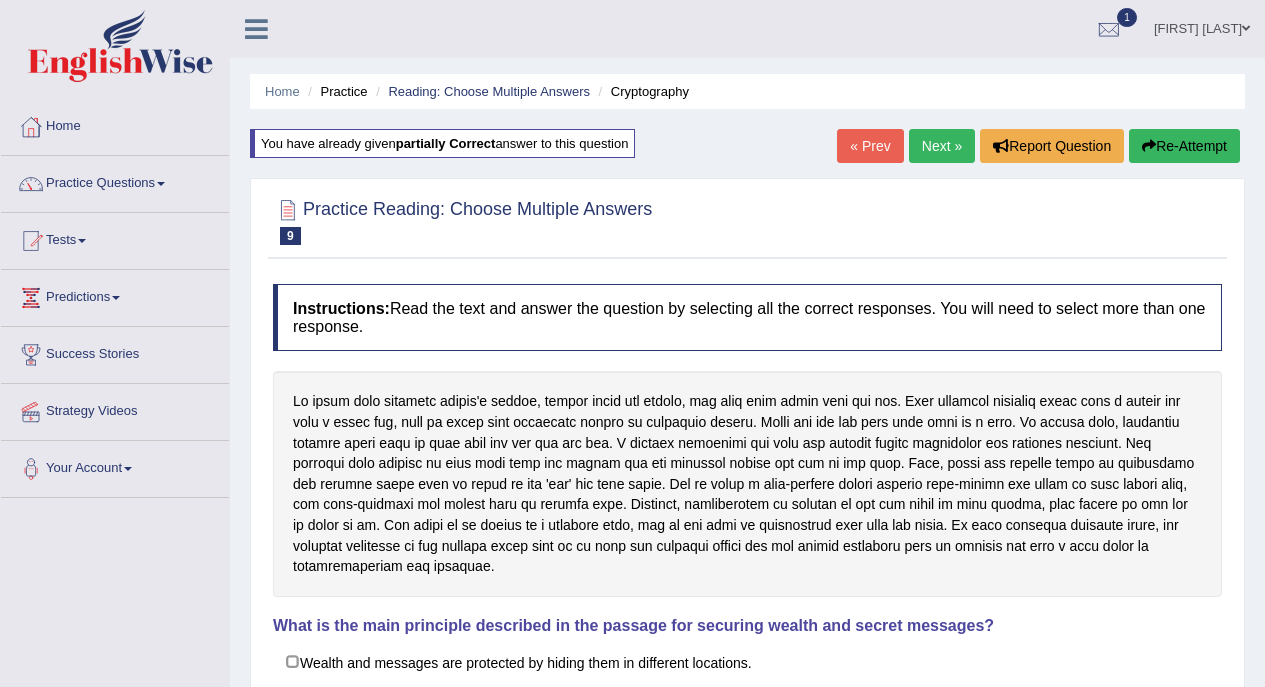 click on "Re-Attempt" at bounding box center (1184, 146) 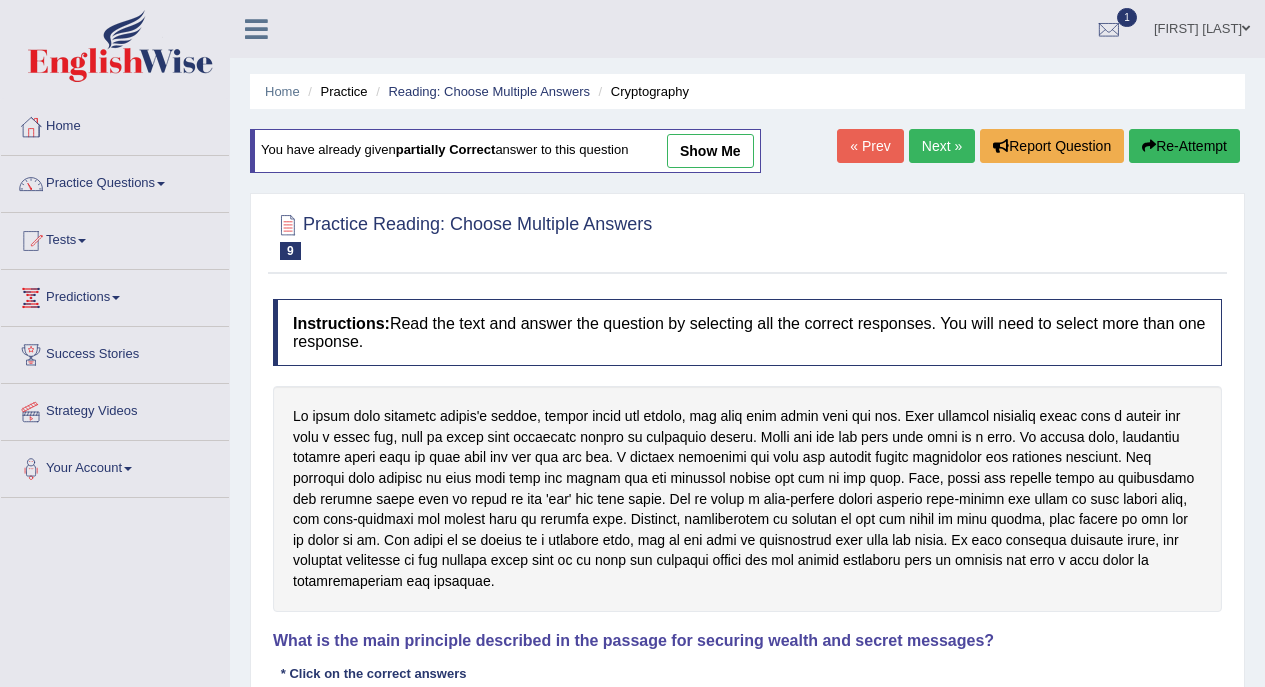 scroll, scrollTop: 363, scrollLeft: 0, axis: vertical 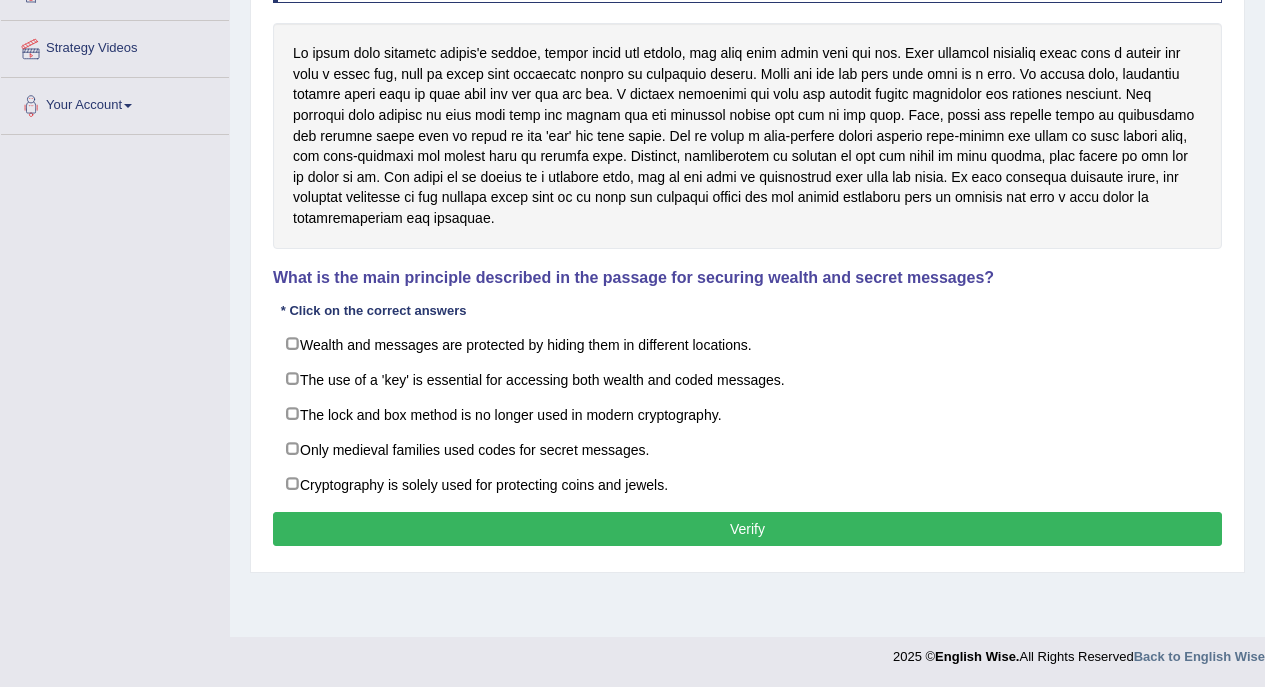 click on "The use of a 'key' is essential for accessing both wealth and coded messages." at bounding box center (747, 379) 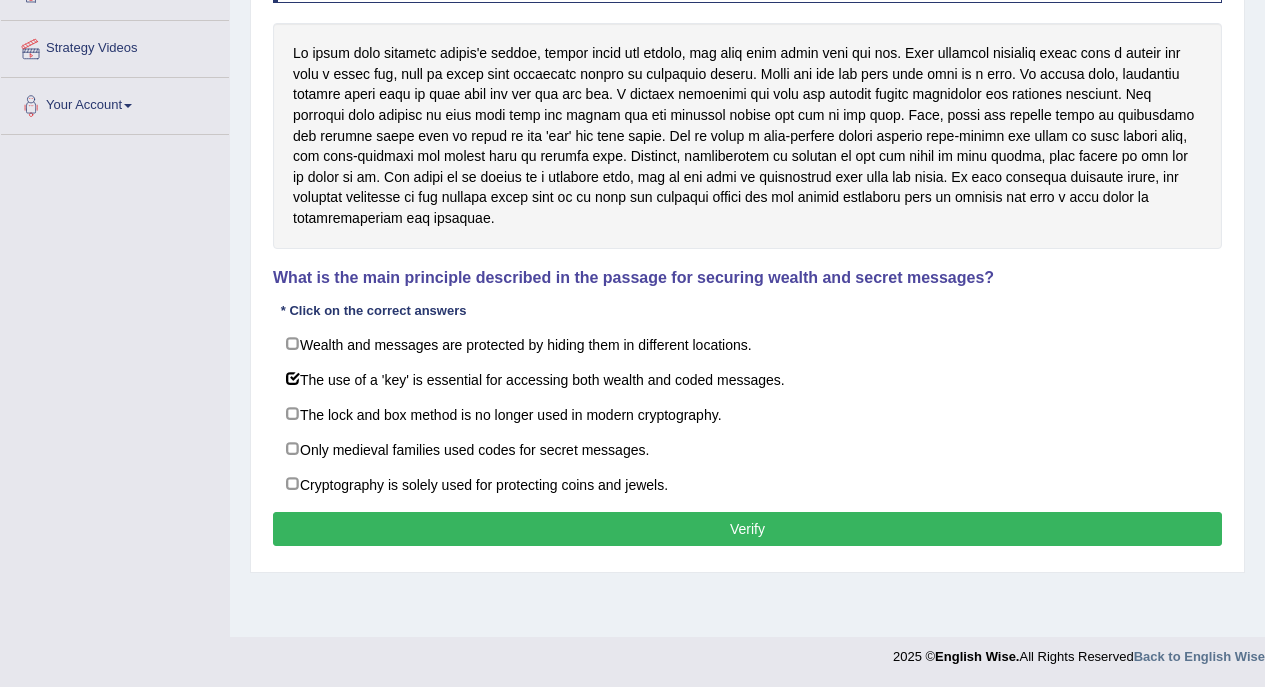 click on "Cryptography is solely used for protecting coins and jewels." at bounding box center [747, 484] 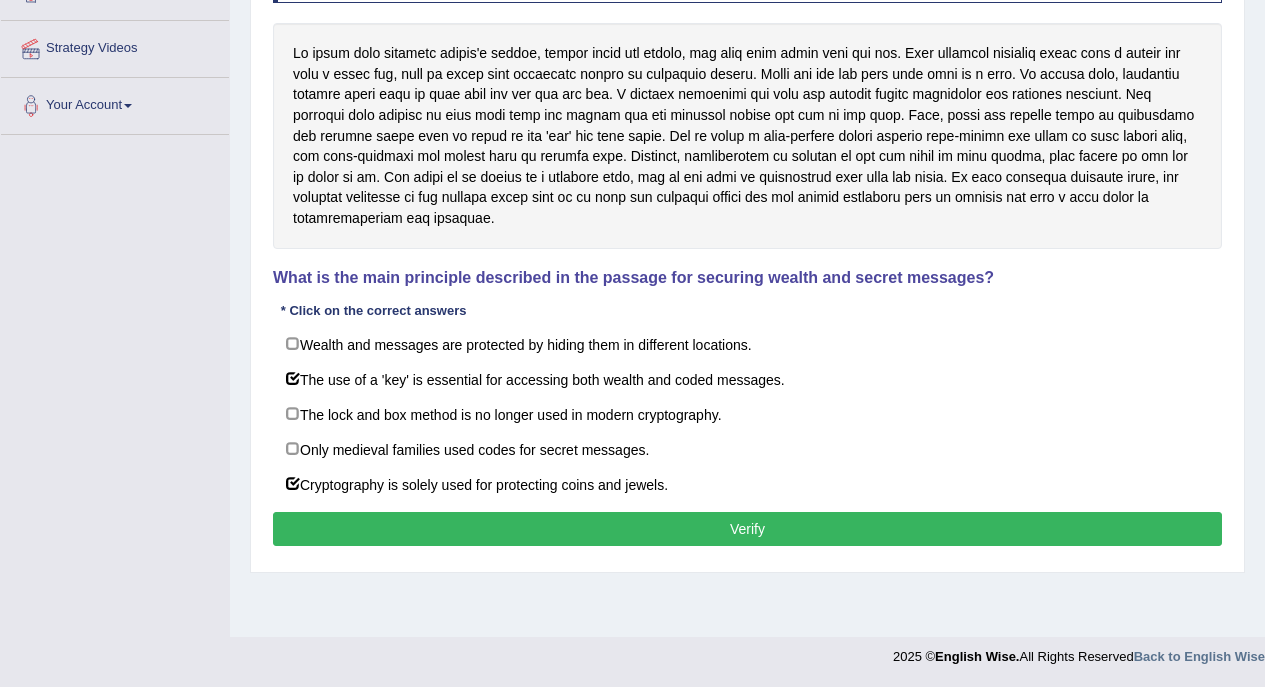 click on "Verify" at bounding box center (747, 529) 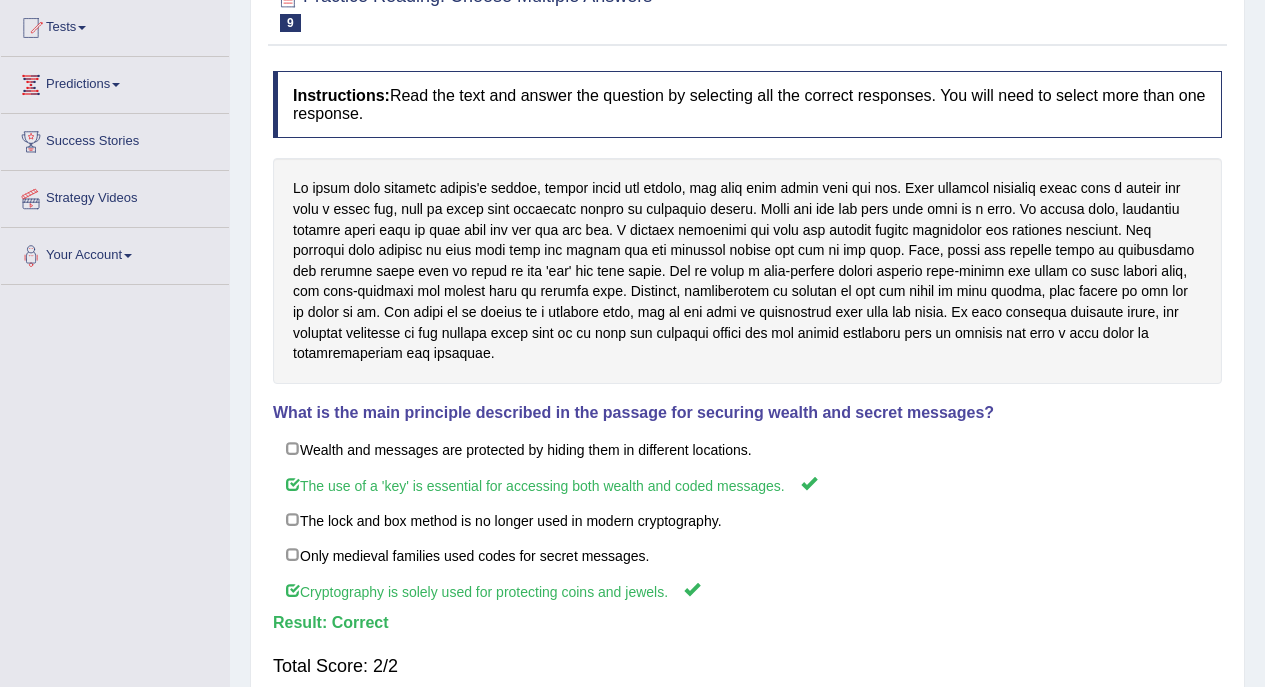 scroll, scrollTop: 0, scrollLeft: 0, axis: both 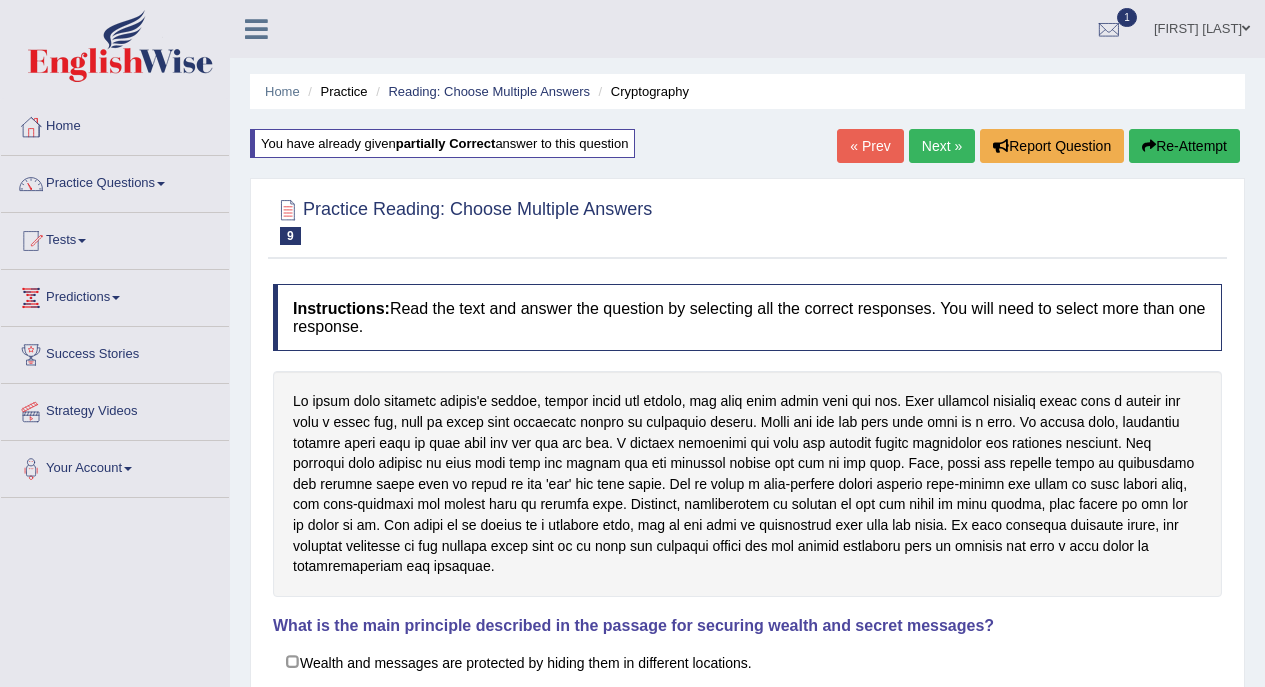 click on "Next »" at bounding box center [942, 146] 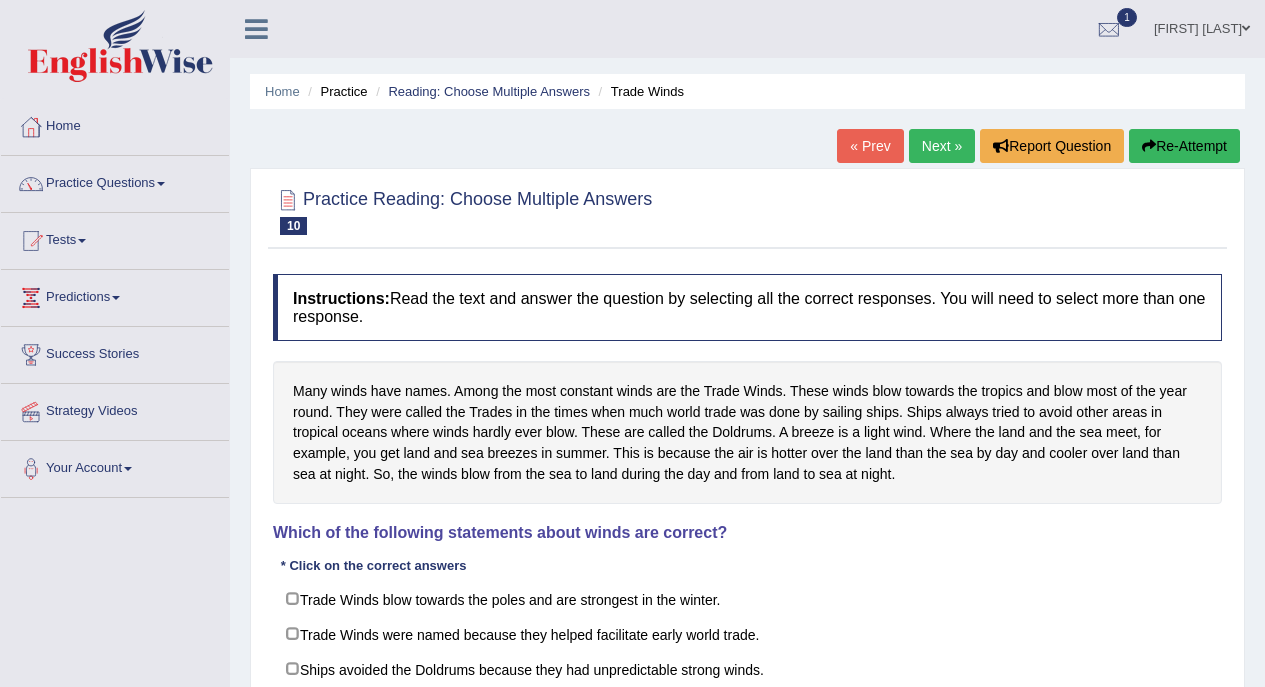 scroll, scrollTop: 17, scrollLeft: 0, axis: vertical 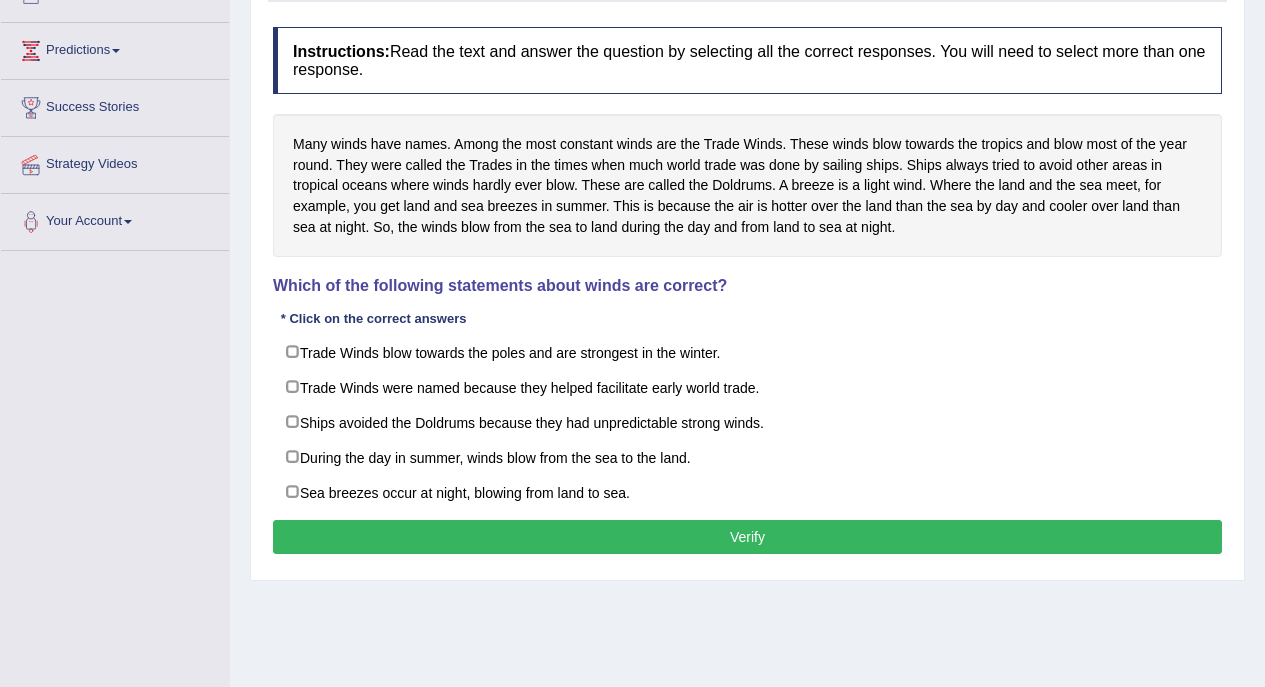 click on "During the day in summer, winds blow from the sea to the land." at bounding box center (747, 457) 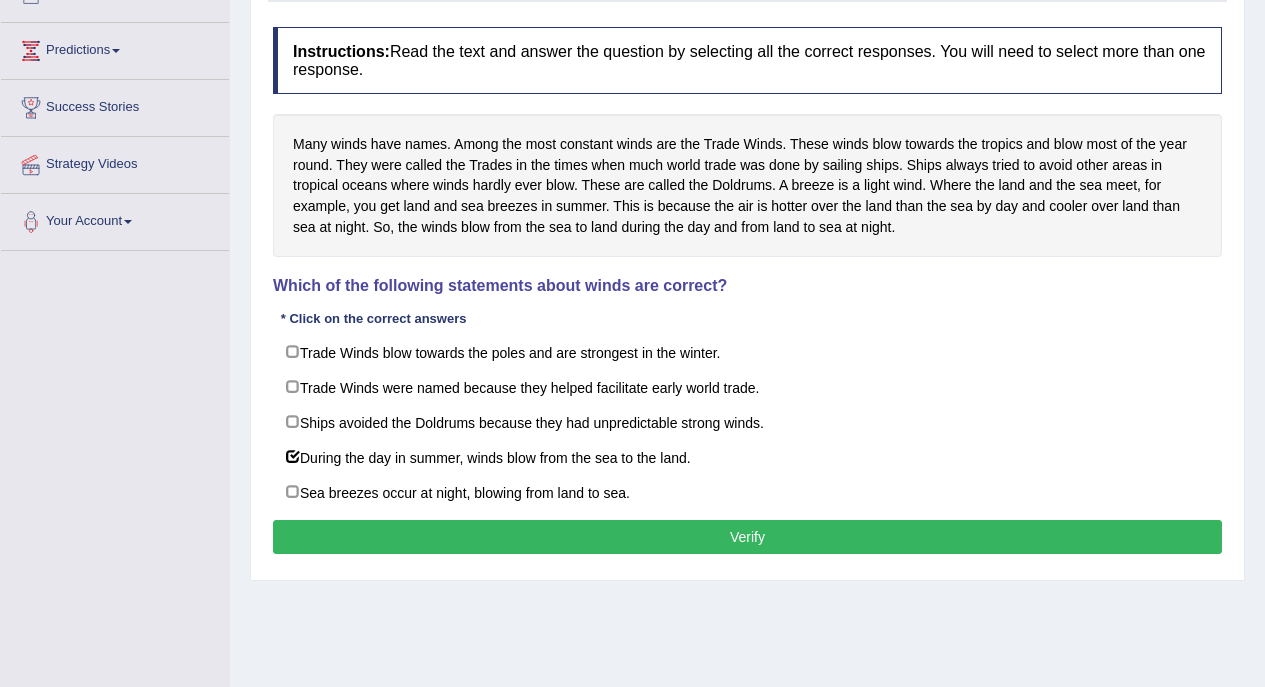 click on "Trade Winds blow towards the poles and are strongest in the winter." at bounding box center [747, 352] 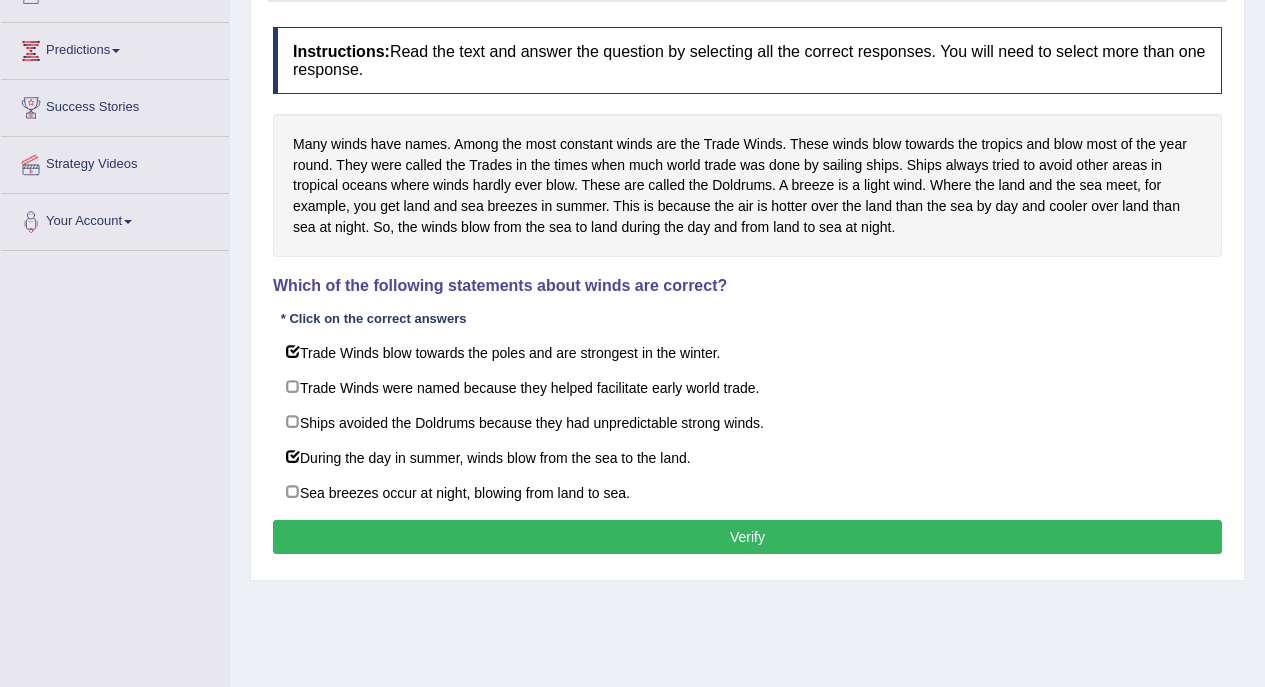 click on "Trade Winds were named because they helped facilitate early world trade." at bounding box center [747, 387] 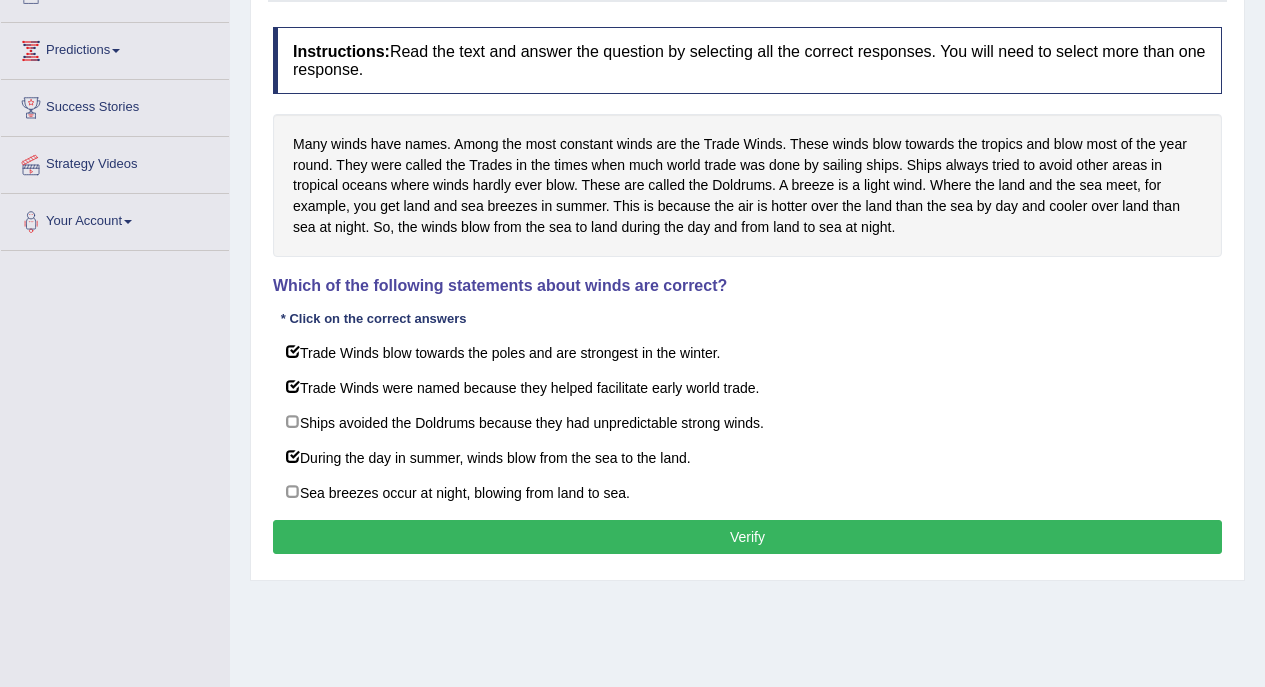 click on "Ships avoided the Doldrums because they had unpredictable strong winds." at bounding box center (747, 422) 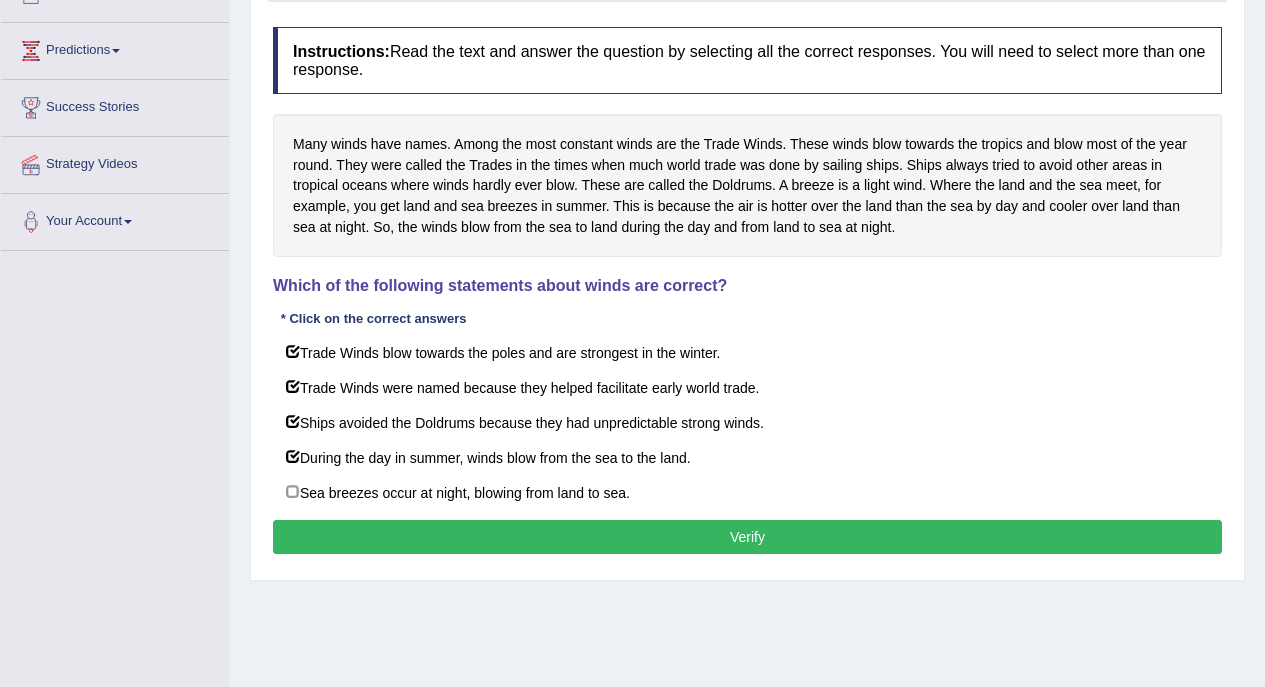 click on "Sea breezes occur at night, blowing from land to sea." at bounding box center [747, 492] 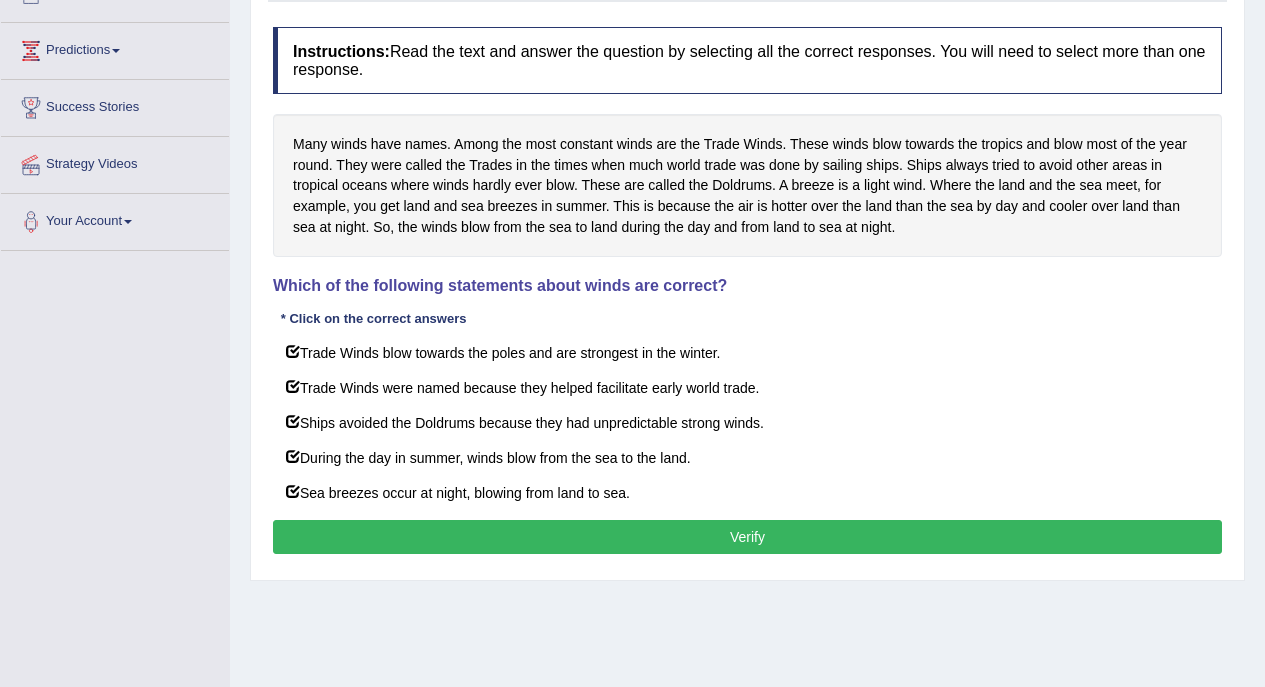 click on "Verify" at bounding box center (747, 537) 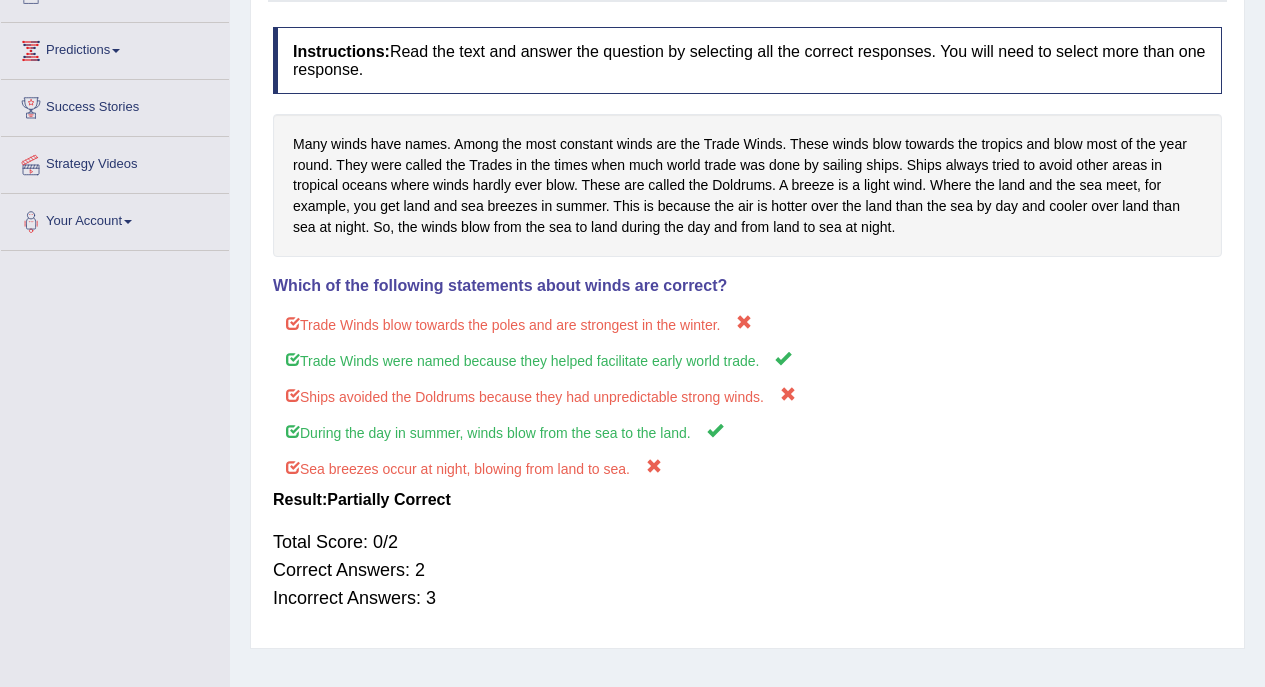 scroll, scrollTop: 0, scrollLeft: 0, axis: both 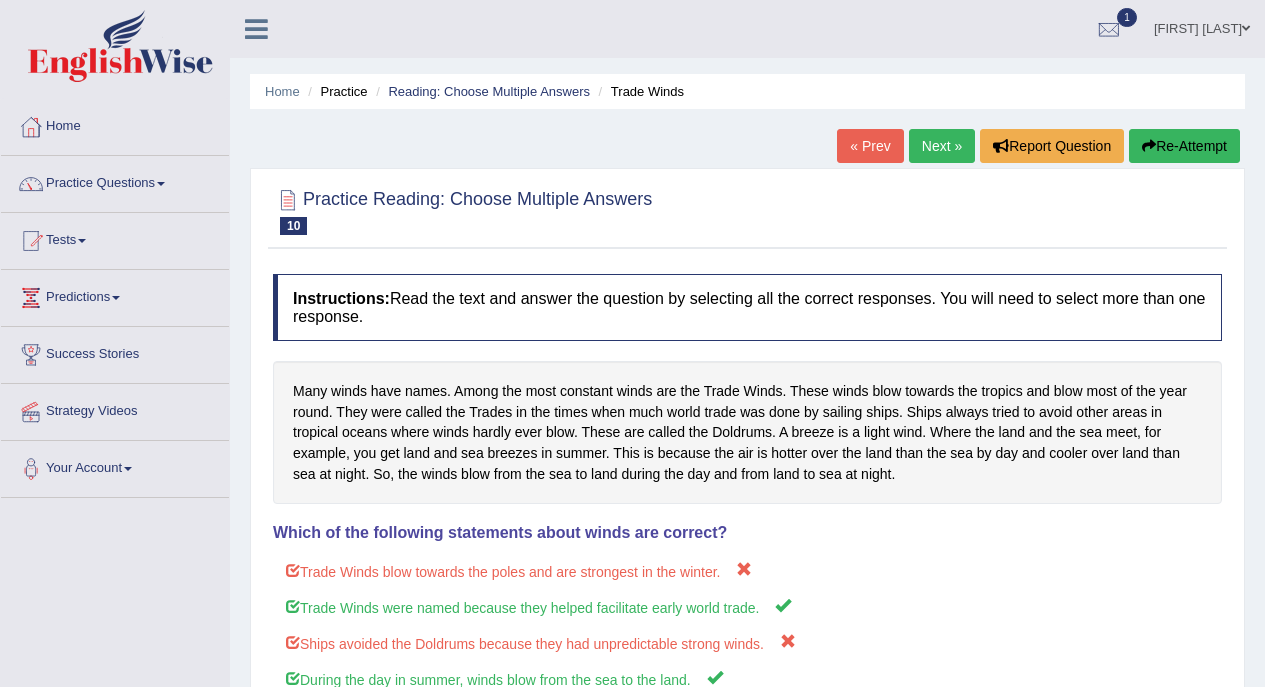click on "Re-Attempt" at bounding box center (1184, 146) 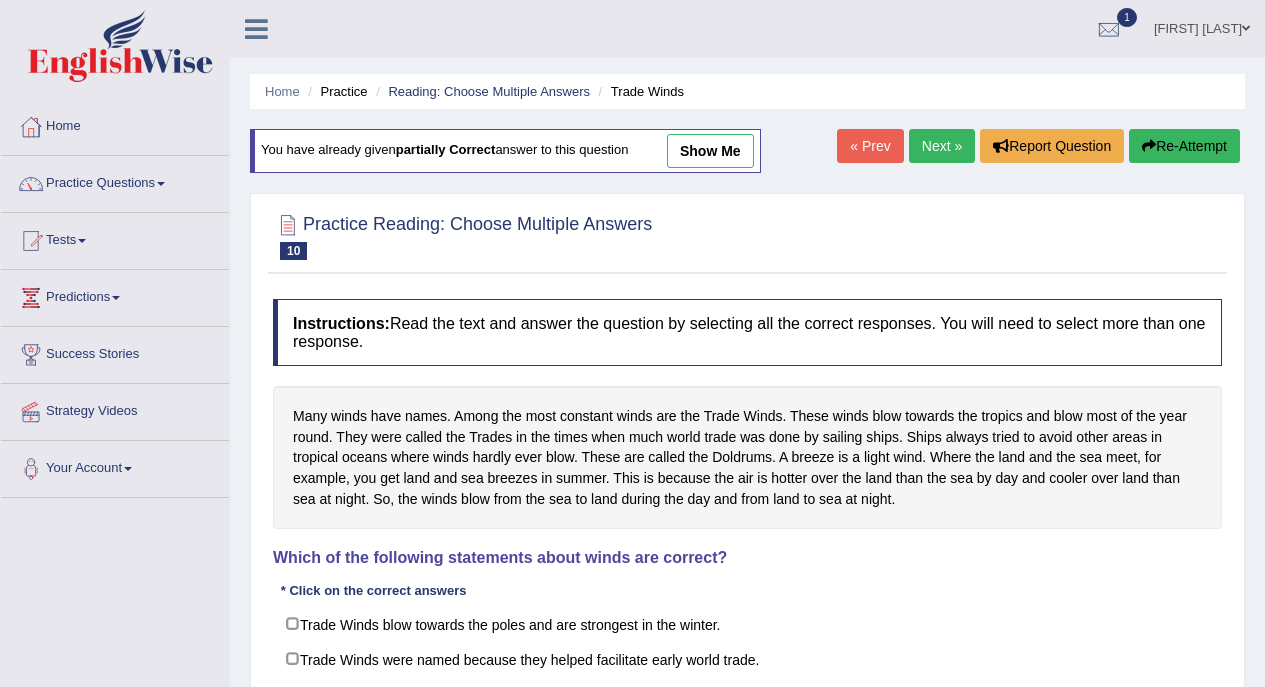 scroll, scrollTop: 155, scrollLeft: 0, axis: vertical 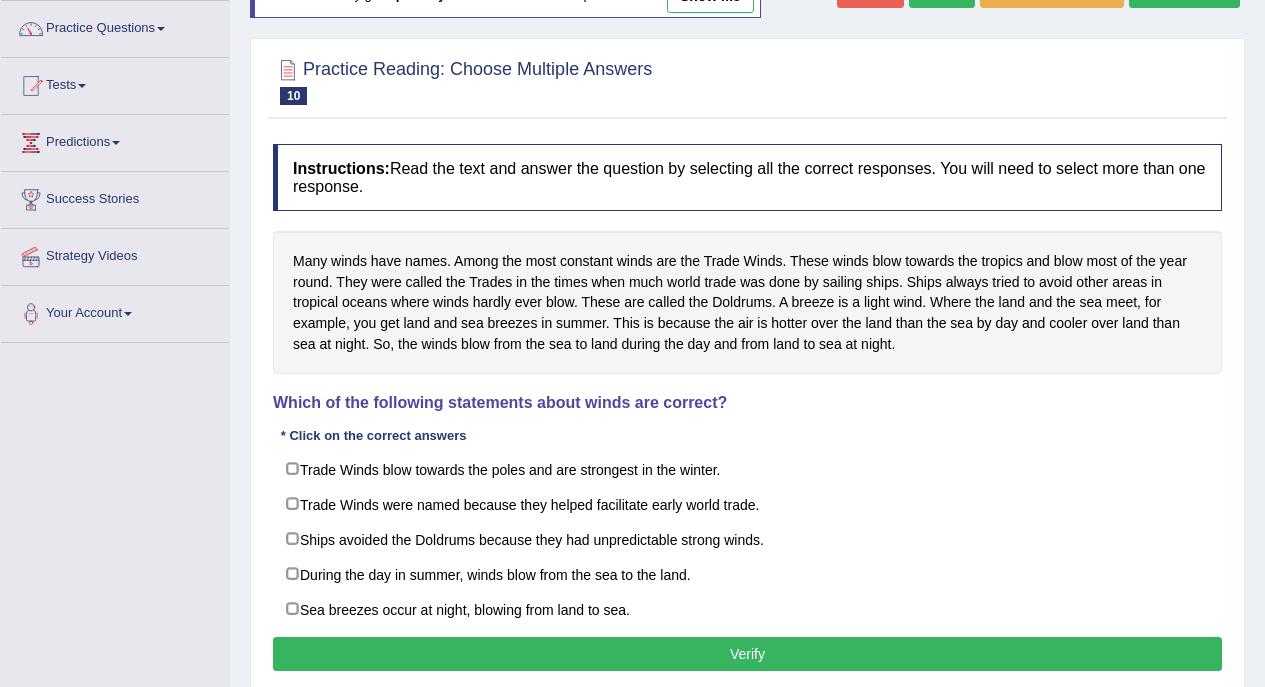 click on "Trade Winds were named because they helped facilitate early world trade." at bounding box center (747, 504) 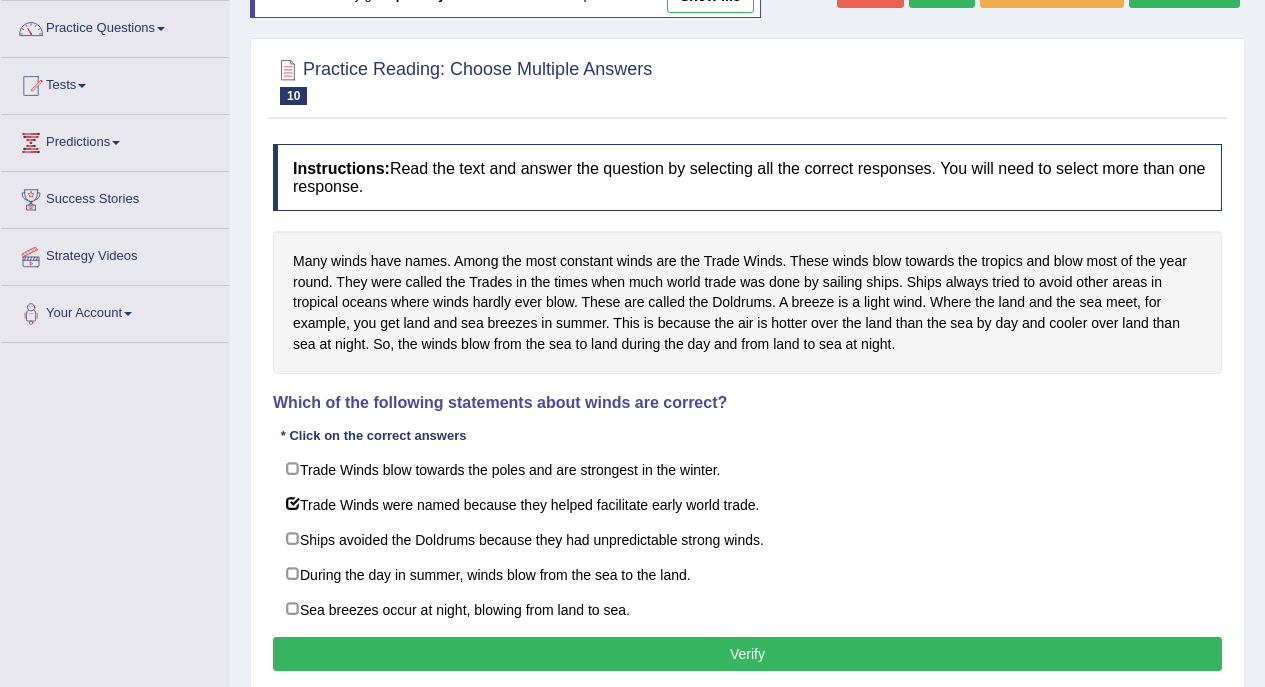 click on "During the day in summer, winds blow from the sea to the land." at bounding box center [747, 574] 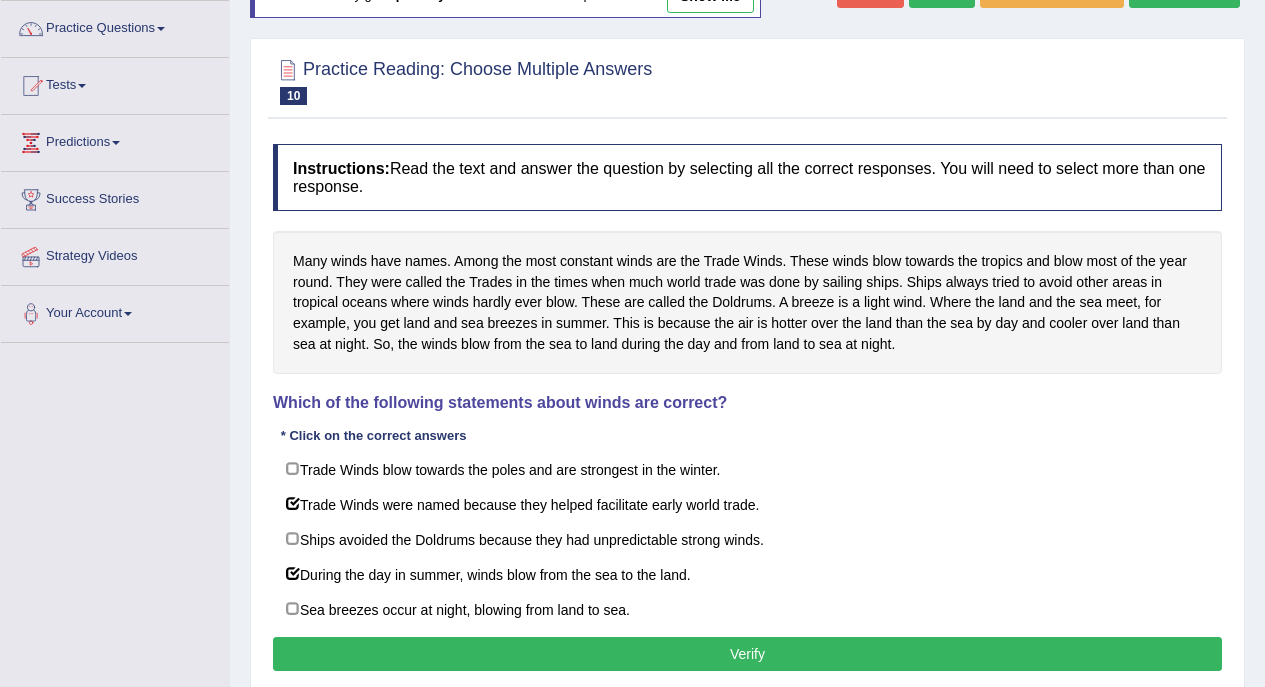 click on "Verify" at bounding box center [747, 654] 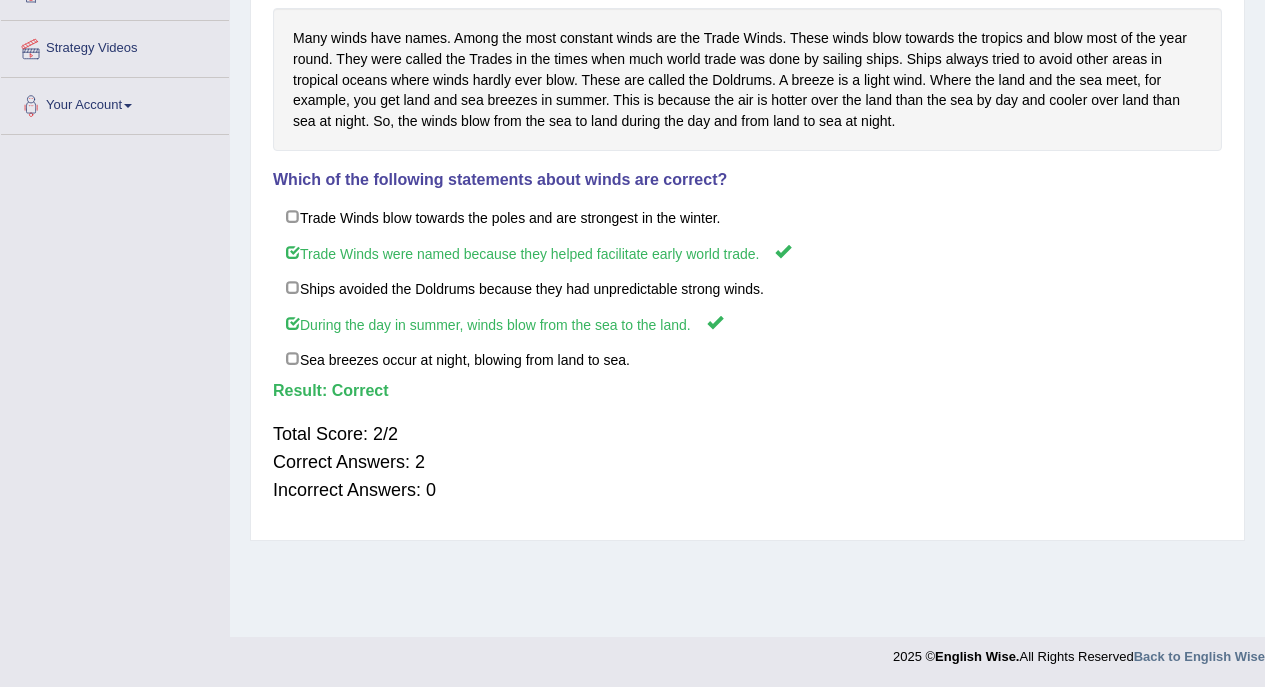 scroll, scrollTop: 0, scrollLeft: 0, axis: both 